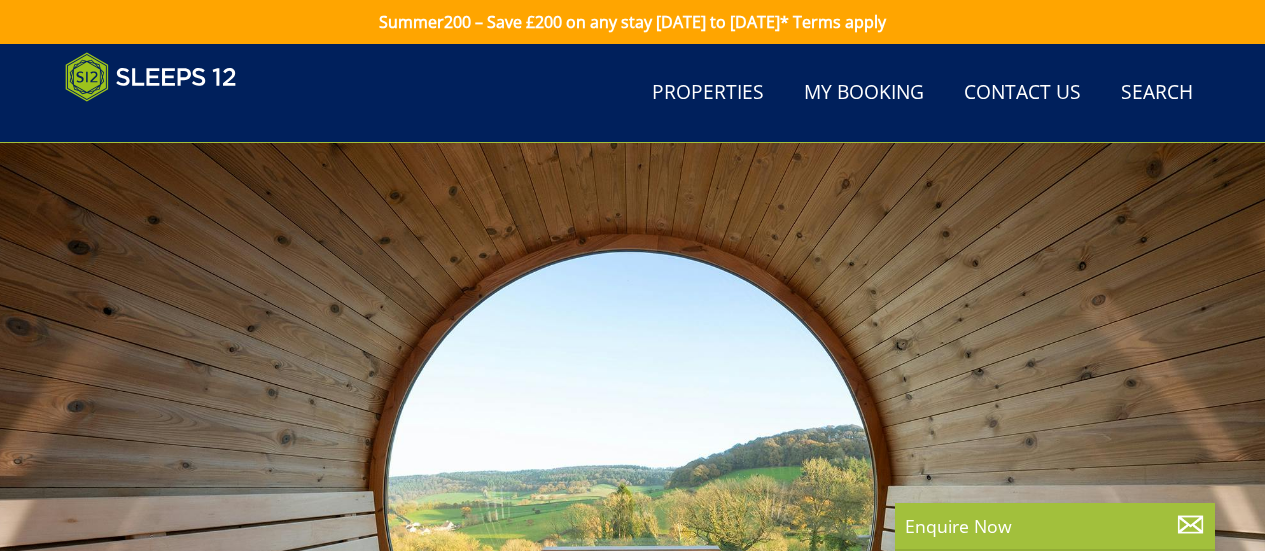 scroll, scrollTop: 308, scrollLeft: 0, axis: vertical 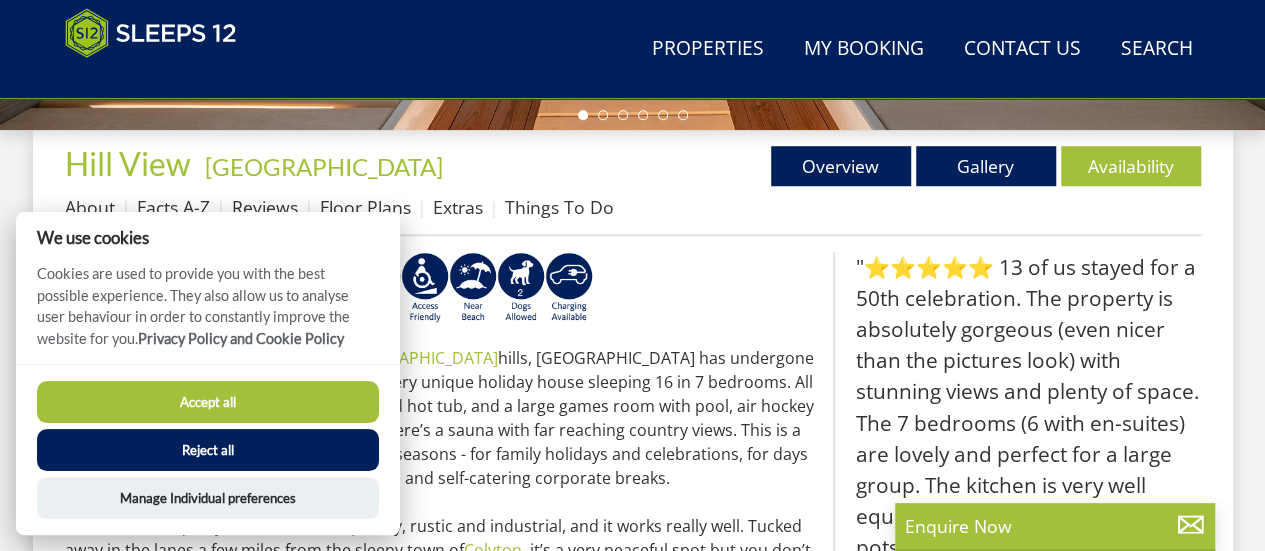 click on "Accept all" at bounding box center [208, 402] 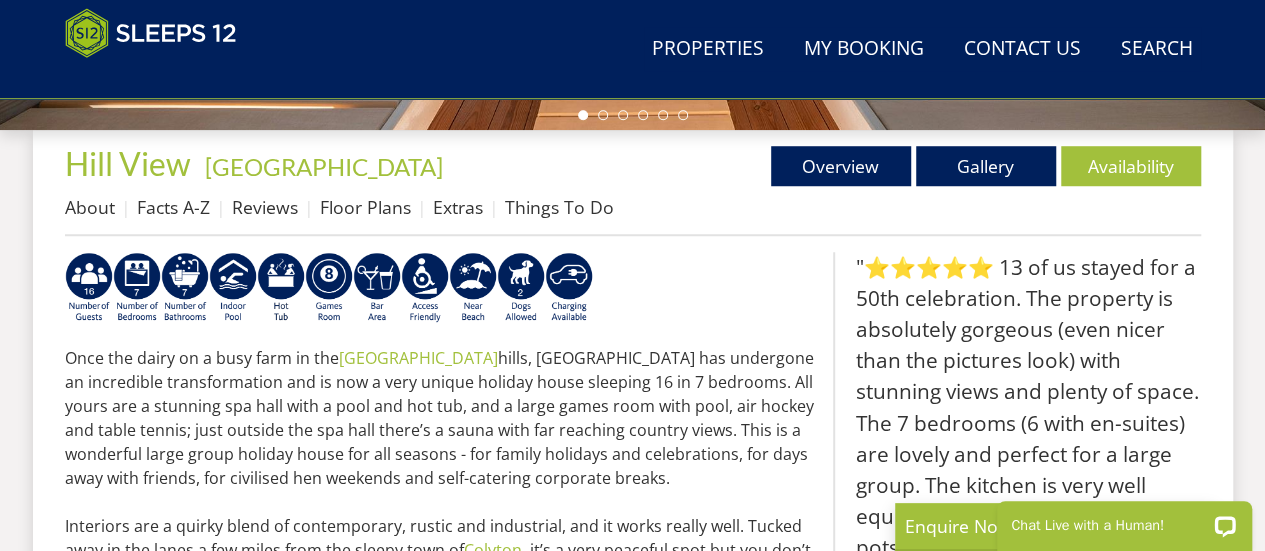 scroll, scrollTop: 0, scrollLeft: 0, axis: both 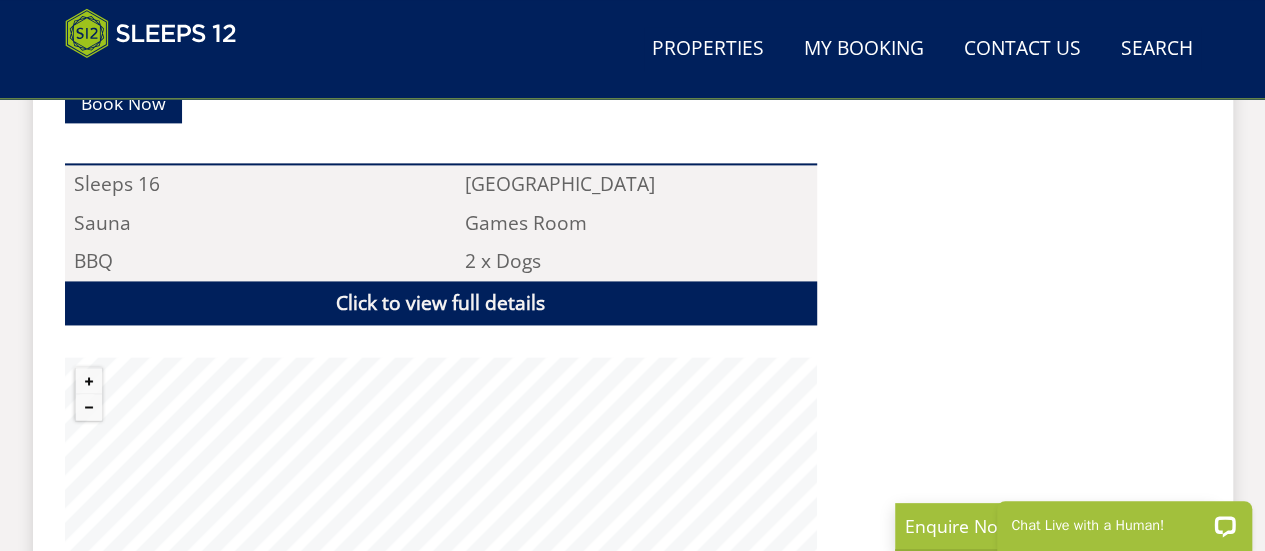 click on "2 x Dogs" at bounding box center [636, 261] 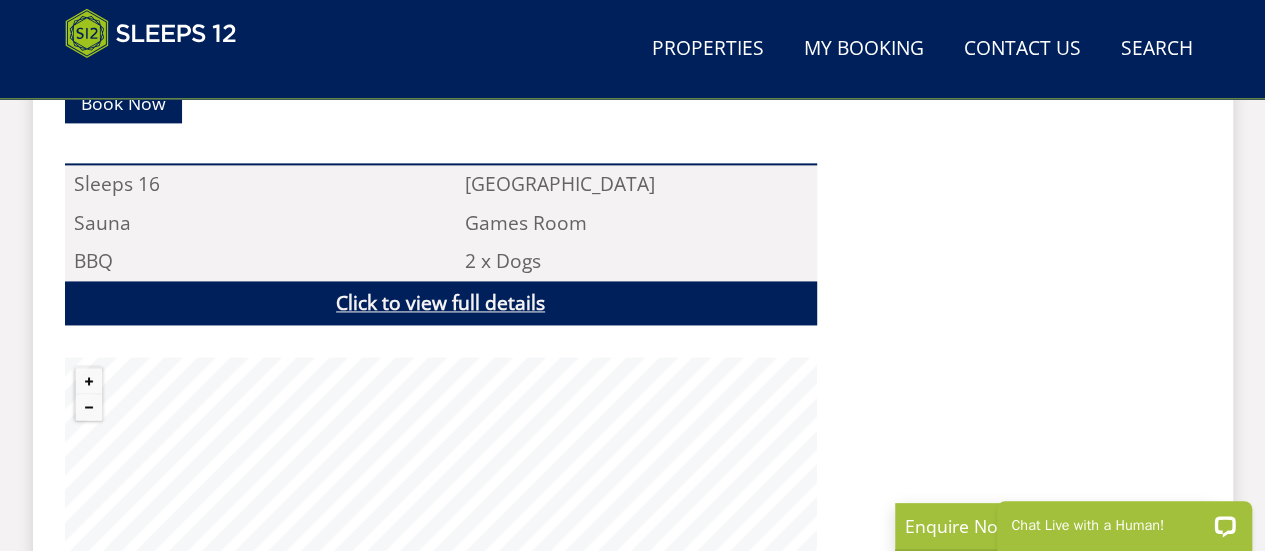 click on "Click to view full details" at bounding box center [441, 303] 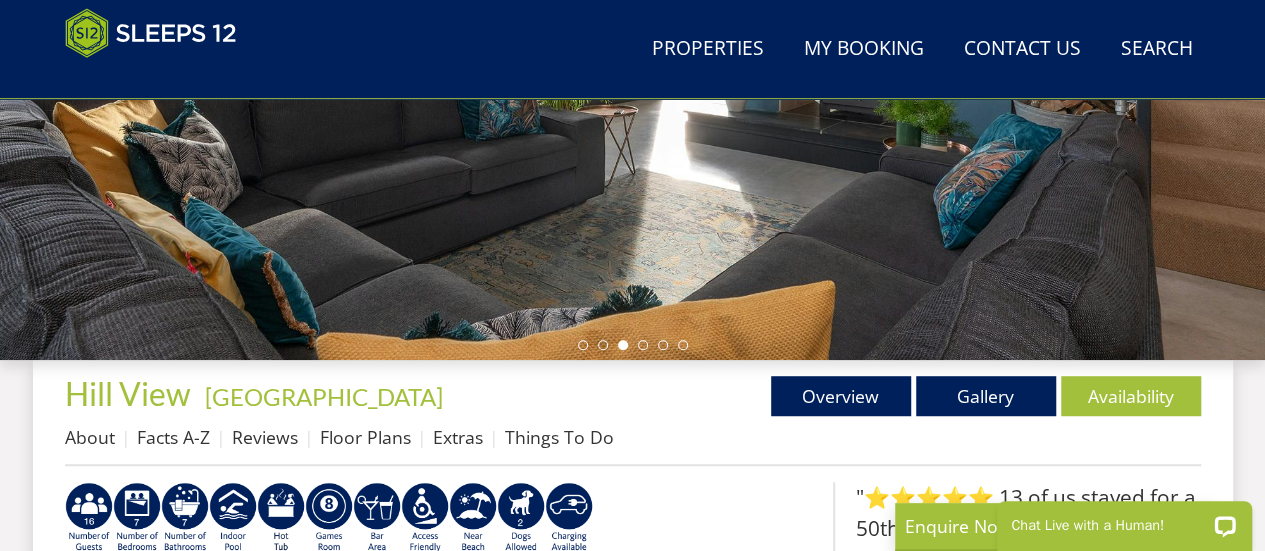 scroll, scrollTop: 591, scrollLeft: 0, axis: vertical 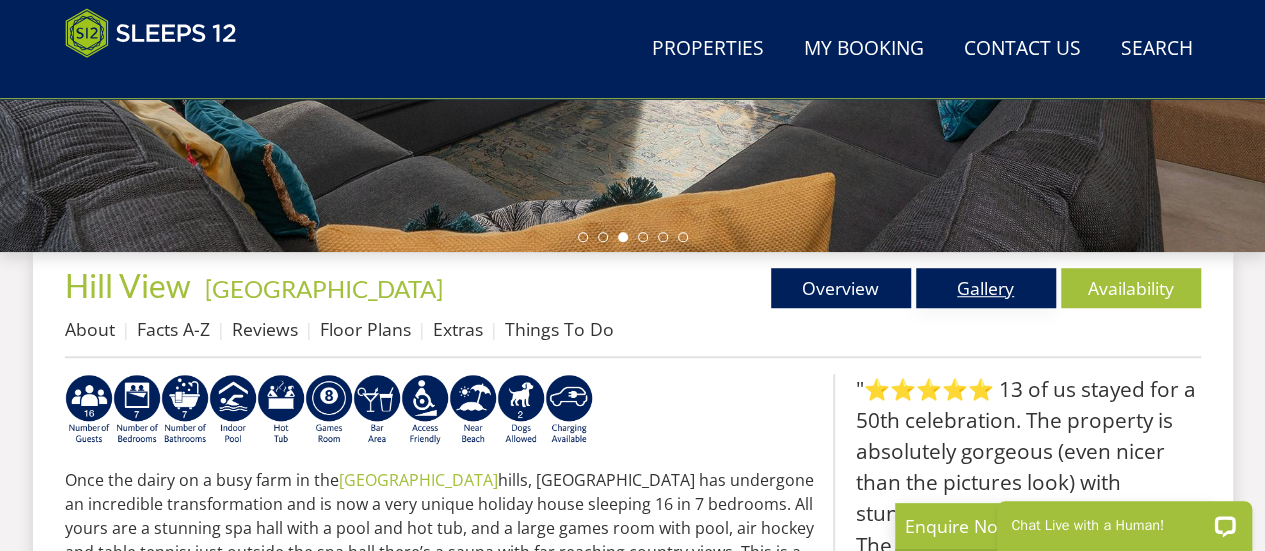 click on "Gallery" at bounding box center [986, 288] 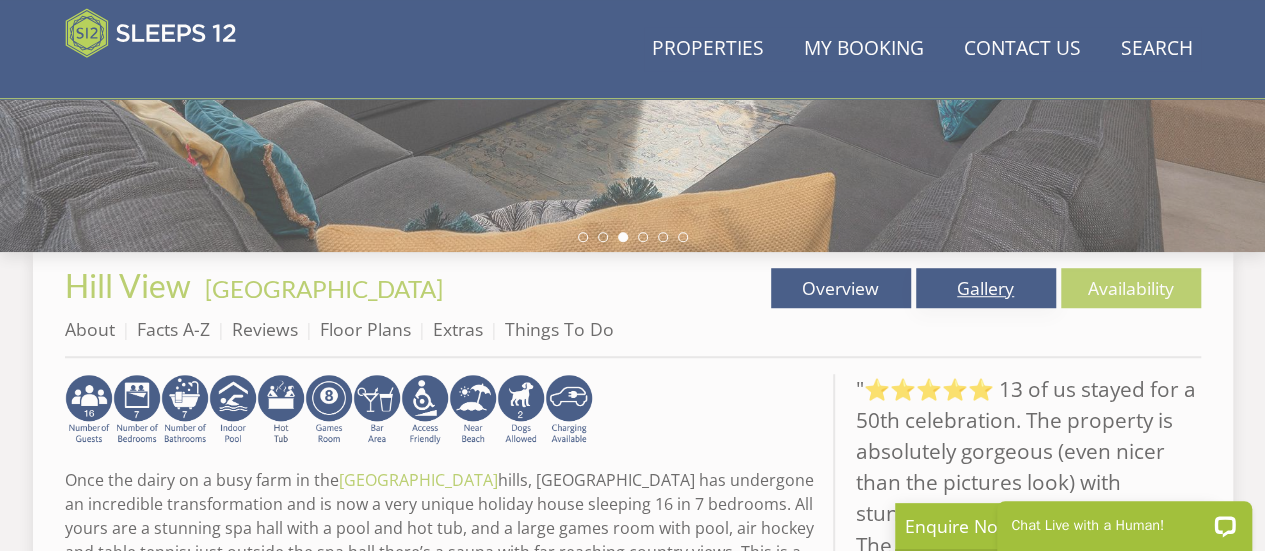 scroll, scrollTop: 0, scrollLeft: 0, axis: both 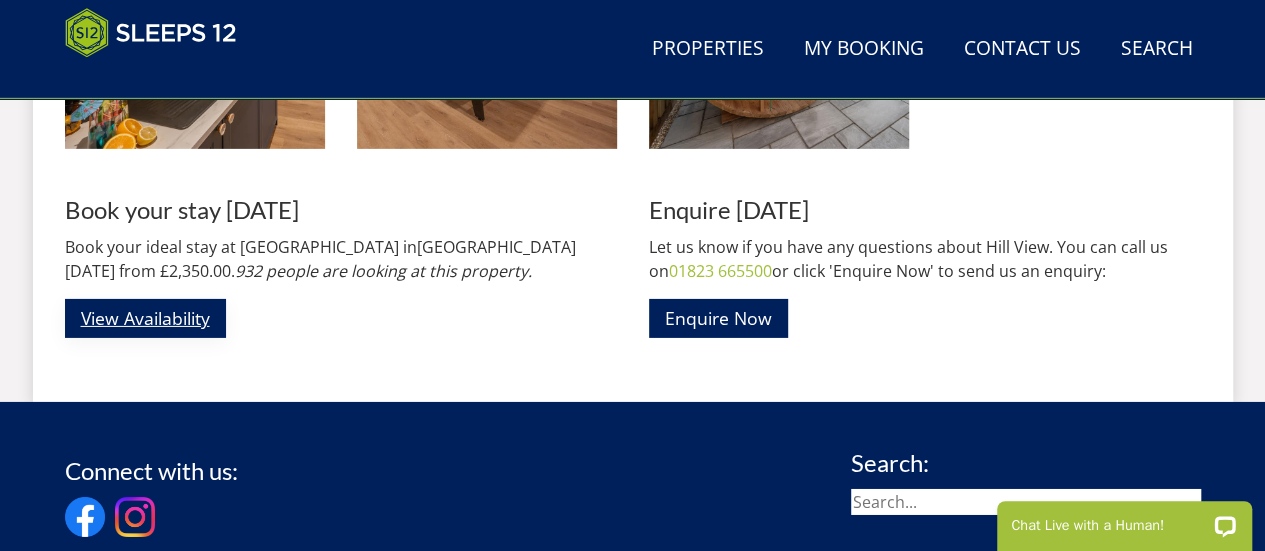 click on "View Availability" at bounding box center [145, 318] 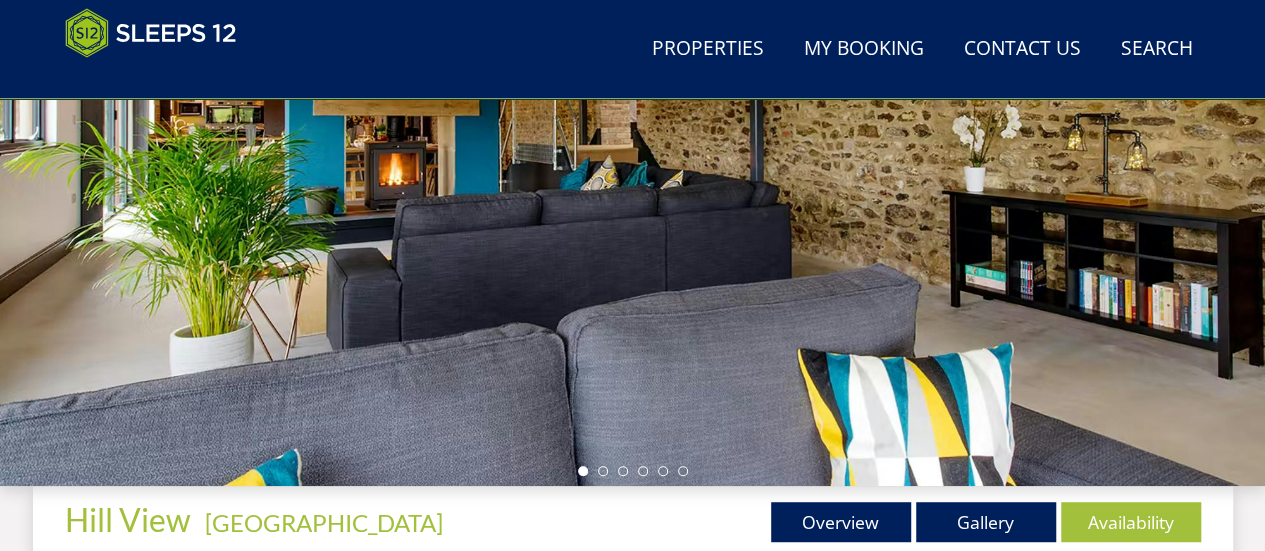 scroll, scrollTop: 358, scrollLeft: 0, axis: vertical 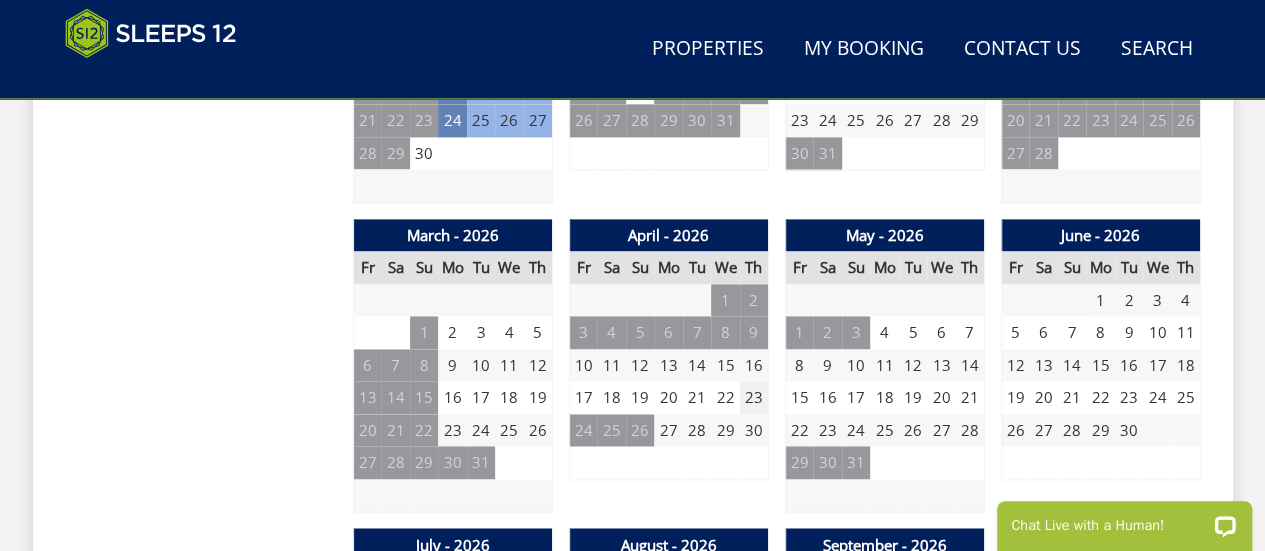 click on "23" at bounding box center [754, 397] 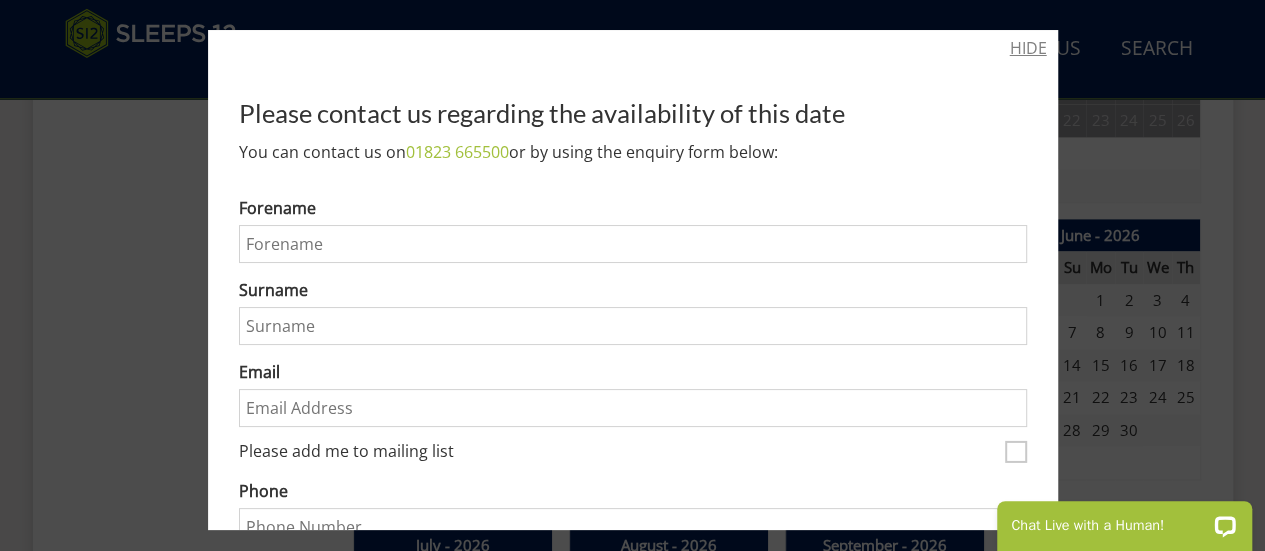 click on "HIDE" at bounding box center [1028, 48] 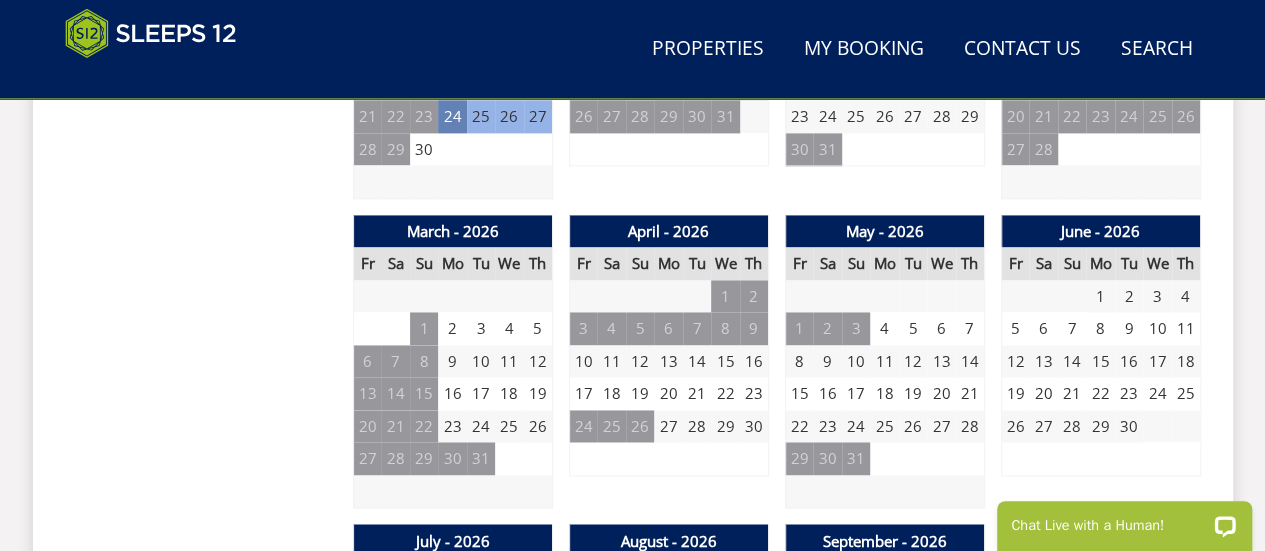 scroll, scrollTop: 1378, scrollLeft: 0, axis: vertical 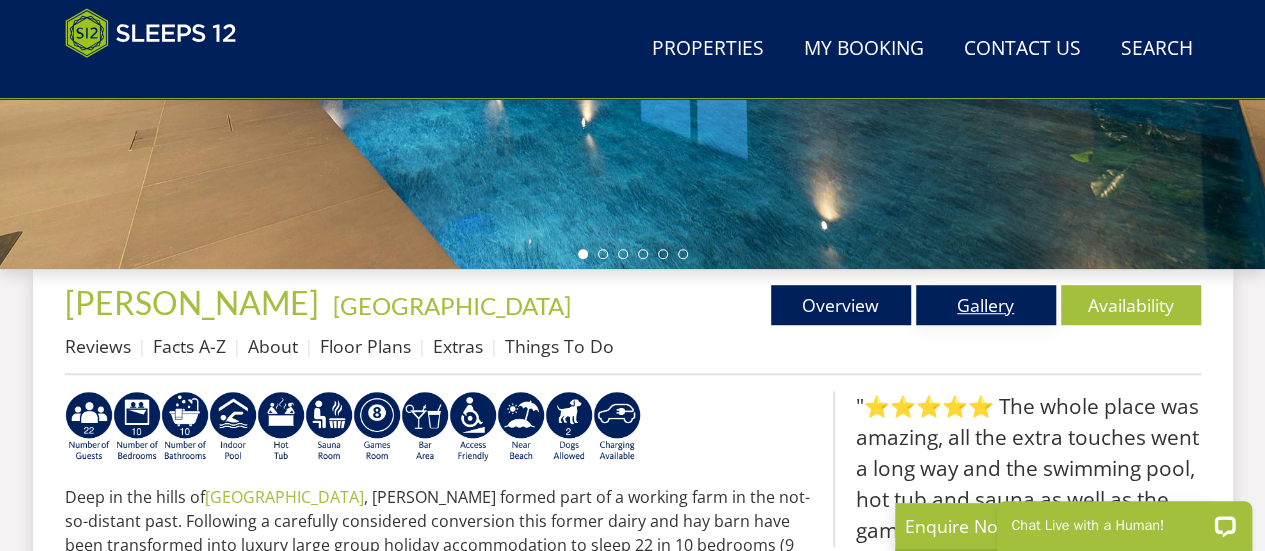 click on "Gallery" at bounding box center (986, 305) 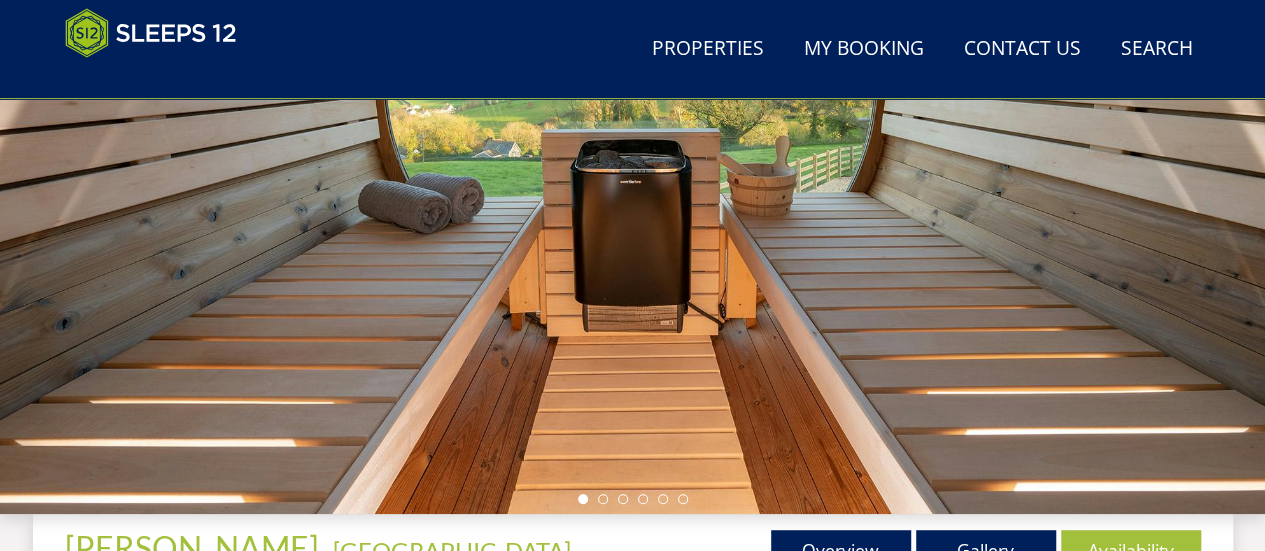 scroll, scrollTop: 0, scrollLeft: 0, axis: both 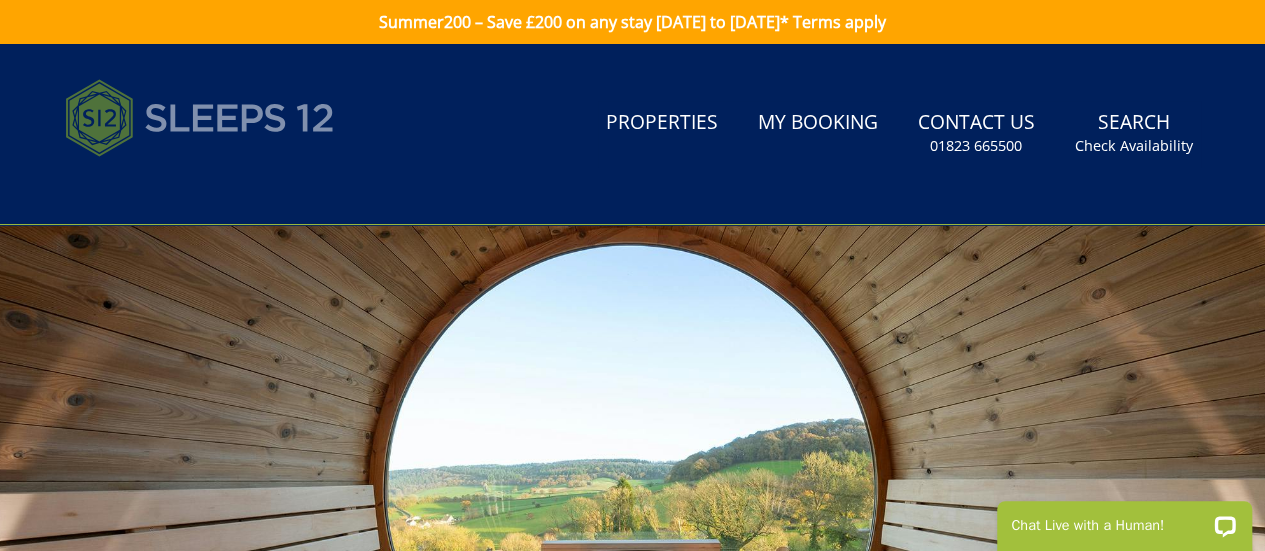 click at bounding box center (200, 118) 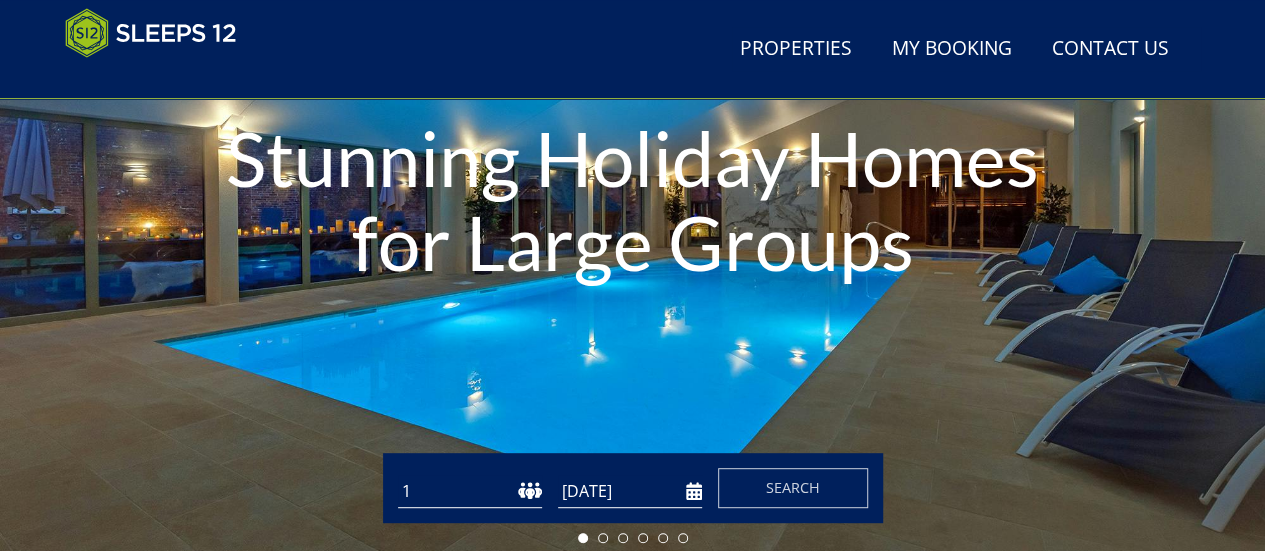 scroll, scrollTop: 379, scrollLeft: 0, axis: vertical 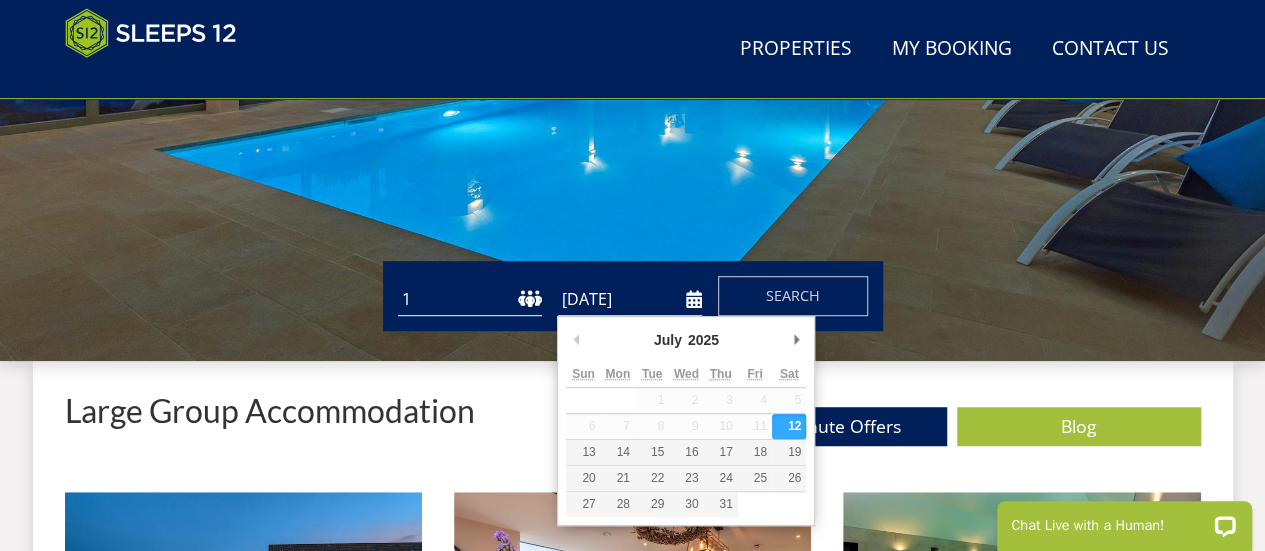 click on "[DATE]" at bounding box center (630, 299) 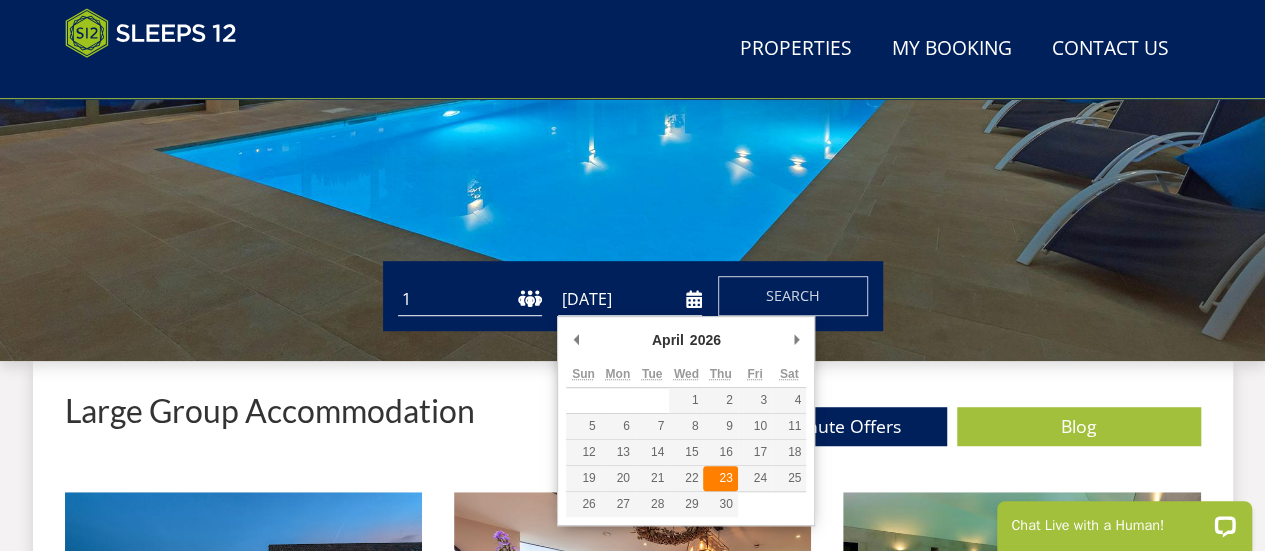 type on "23/04/2026" 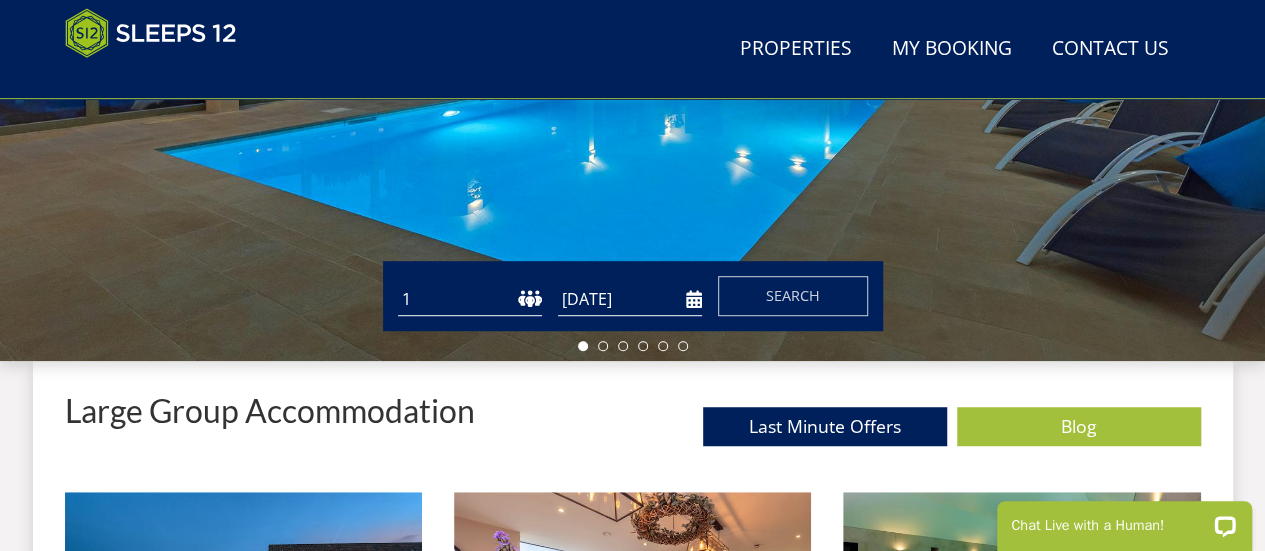 click on "1
2
3
4
5
6
7
8
9
10
11
12
13
14
15
16
17
18
19
20
21
22
23
24
25
26
27
28
29
30
31
32" at bounding box center (470, 299) 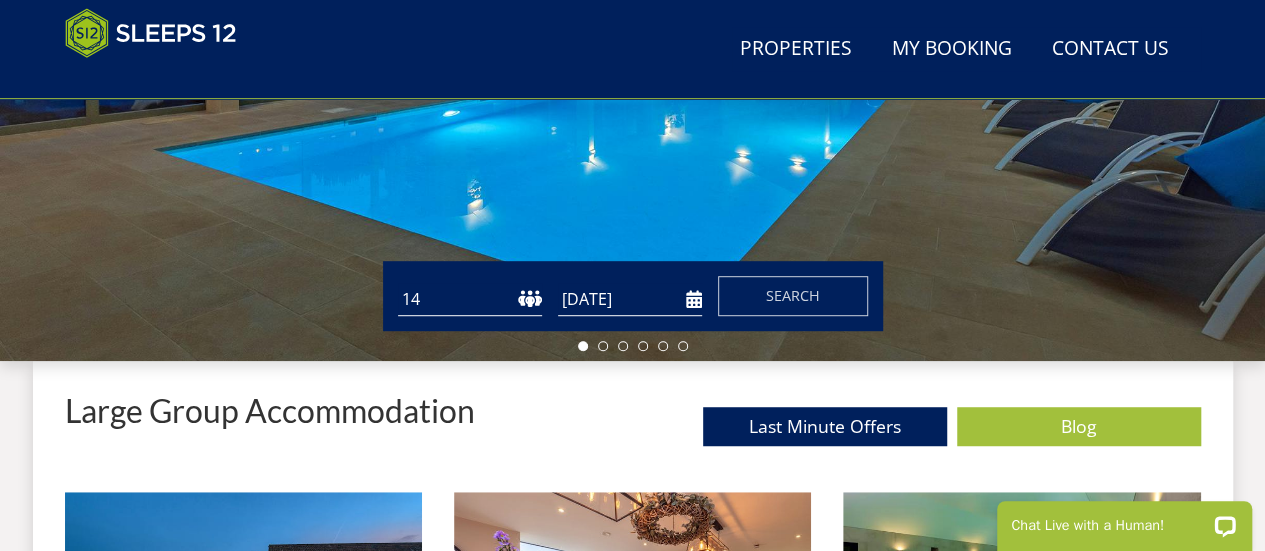 click on "1
2
3
4
5
6
7
8
9
10
11
12
13
14
15
16
17
18
19
20
21
22
23
24
25
26
27
28
29
30
31
32" at bounding box center (470, 299) 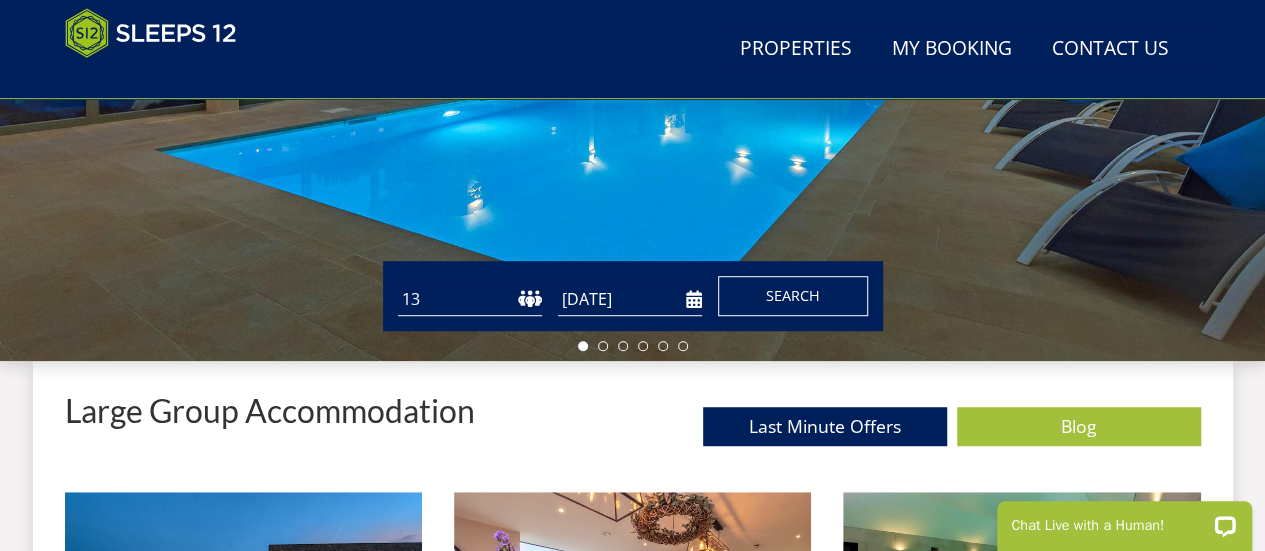 click on "Search" at bounding box center [793, 296] 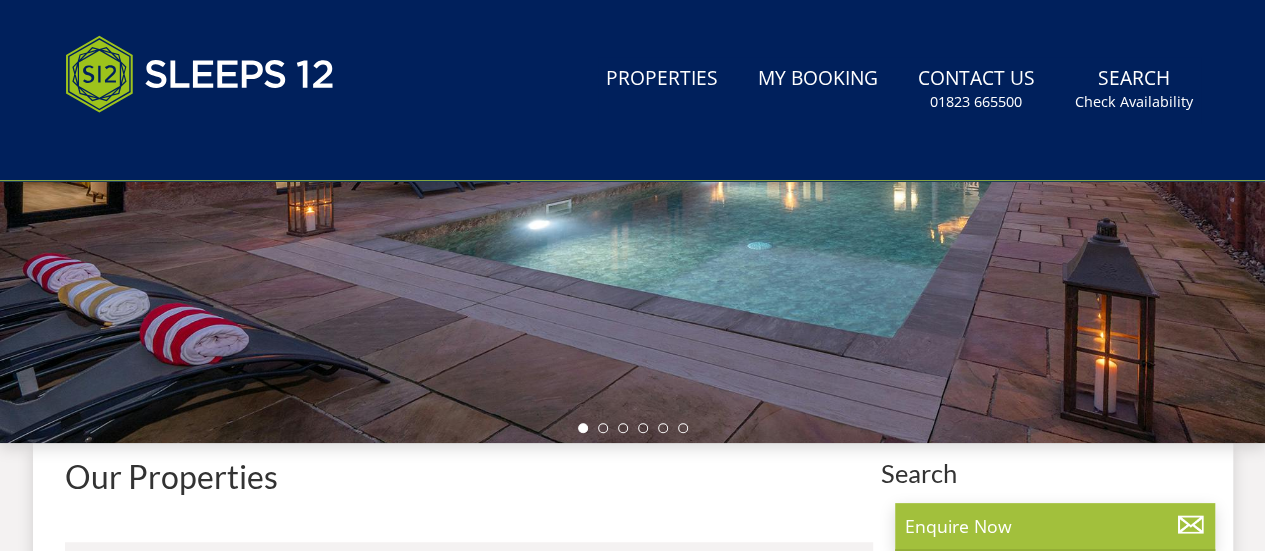 scroll, scrollTop: 0, scrollLeft: 0, axis: both 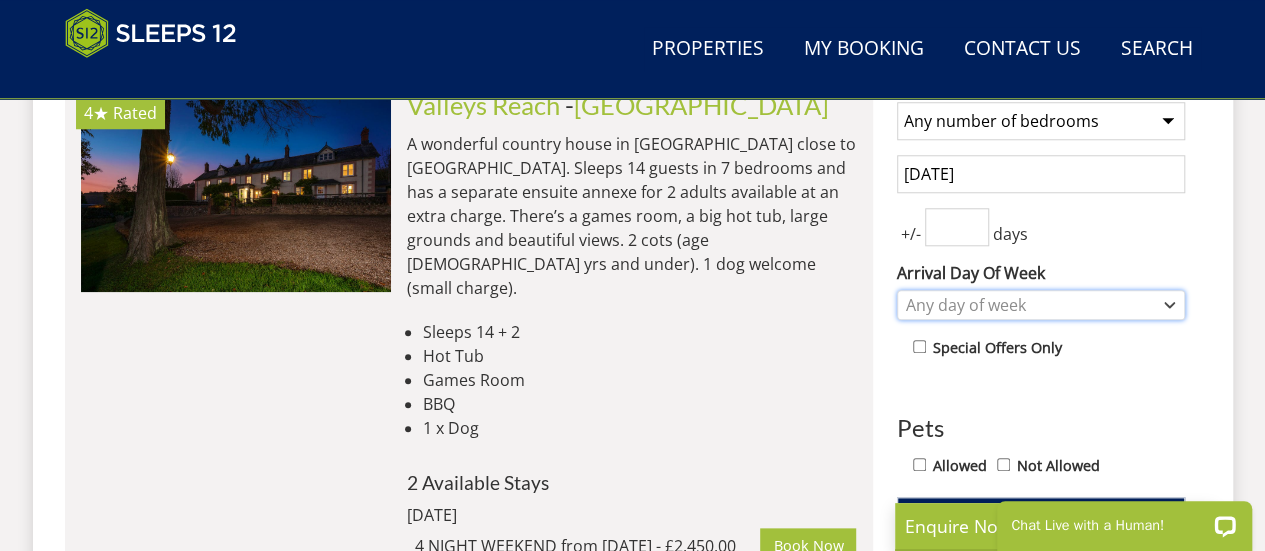 click on "Any day of week" at bounding box center [1030, 305] 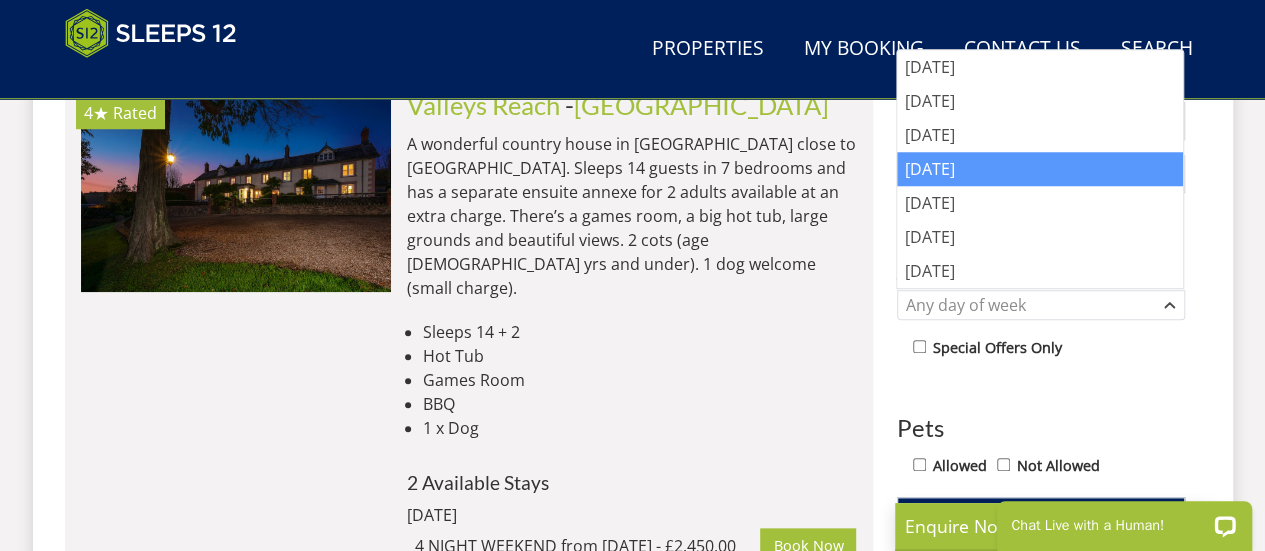click on "Thursday" at bounding box center [1040, 169] 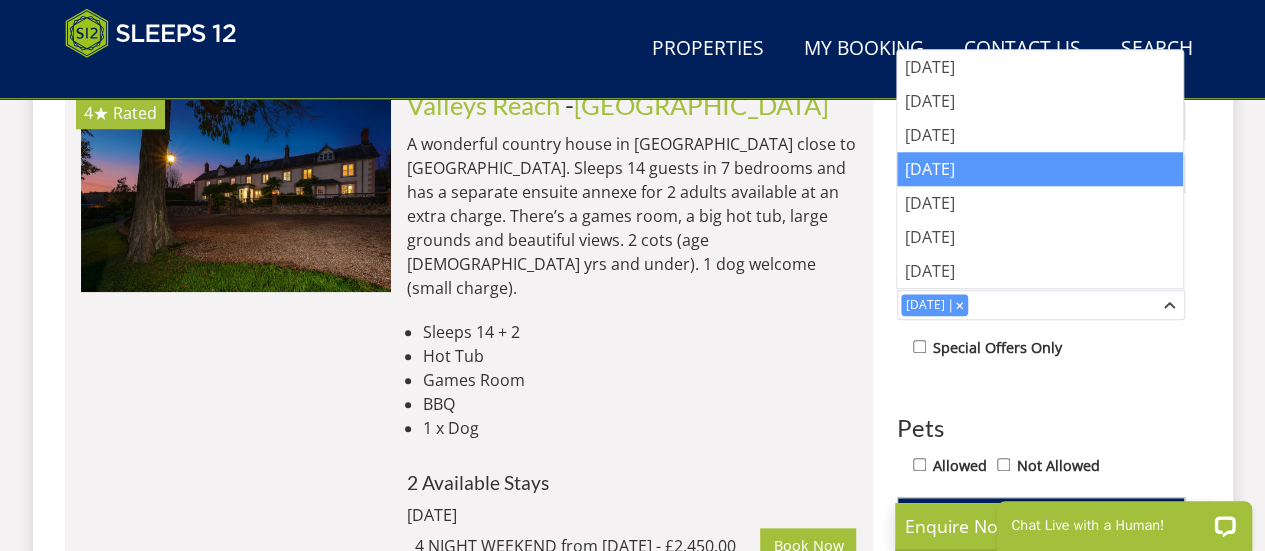 click on "1 Guest
2 Guests
3 Guests
4 Guests
5 Guests
6 Guests
7 Guests
8 Guests
9 Guests
10 Guests
11 Guests
12 Guests
13 Guests
14 Guests
15 Guests
16 Guests
17 Guests
18 Guests
19 Guests
20 Guests
21 Guests
22 Guests
23 Guests
24 Guests
25 Guests
26 Guests
27 Guests
28 Guests
29 Guests
30 Guests
31 Guests
32 Guests
Any number of bedrooms
4 Bedrooms
5 Bedrooms
6 Bedrooms
7 Bedrooms
8 Bedrooms
9 Bedrooms
10 Bedrooms
11 Bedrooms
12 Bedrooms
13 Bedrooms
14 Bedrooms
15 Bedrooms
16 Bedrooms
23/04/2026
+/-
days
Arrival Day Of Week
Monday Tuesday Wednesday Thursday Pets" at bounding box center (1041, 543) 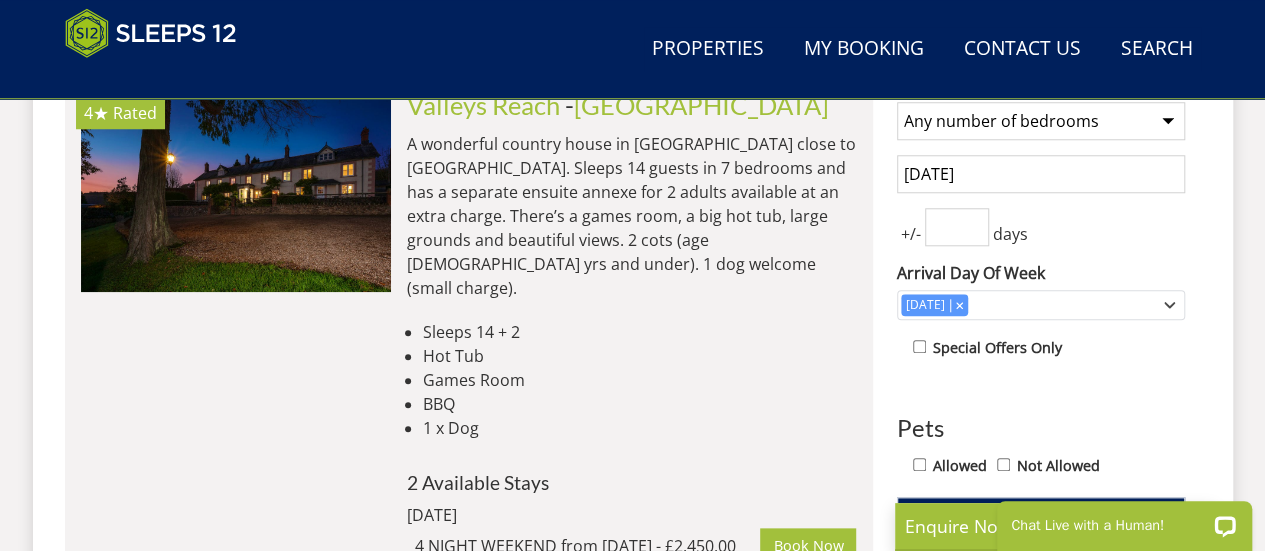 click at bounding box center [957, 227] 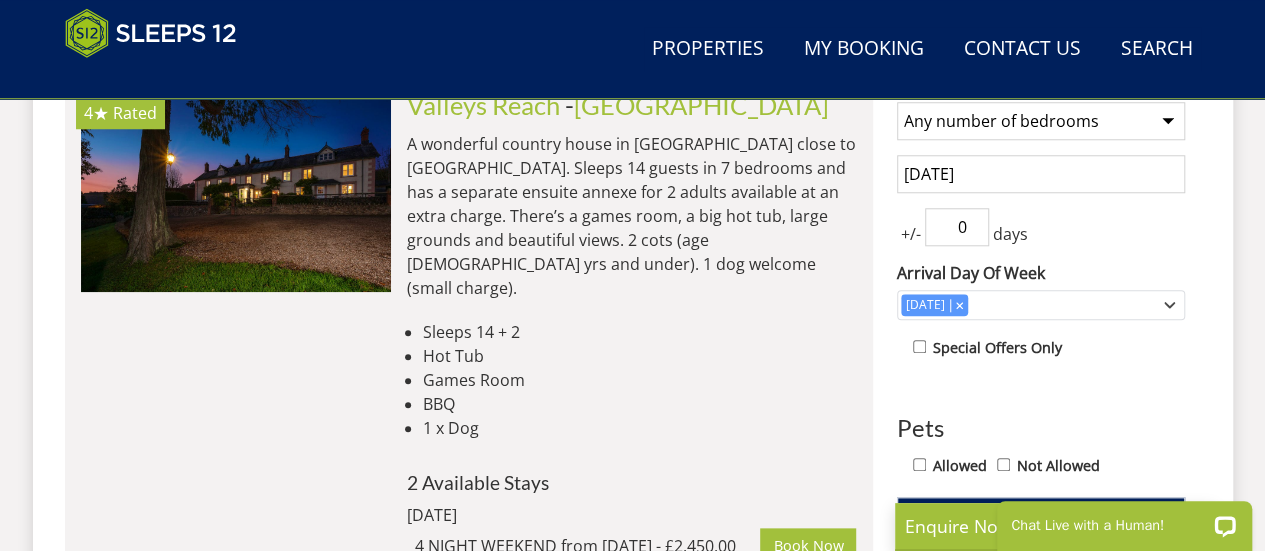 type on "0" 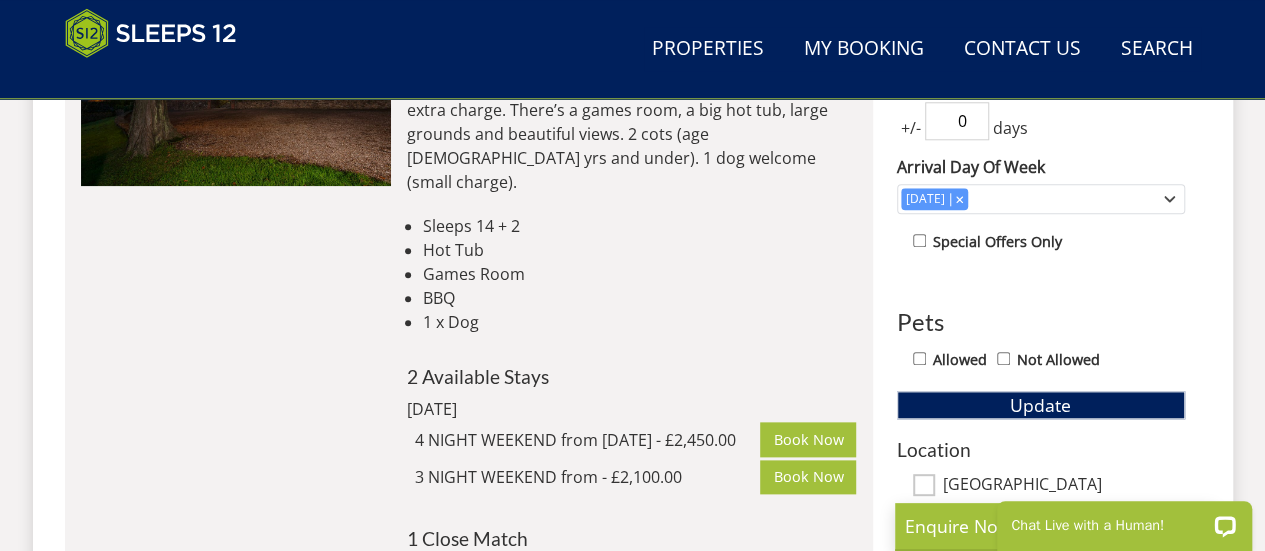 scroll, scrollTop: 894, scrollLeft: 0, axis: vertical 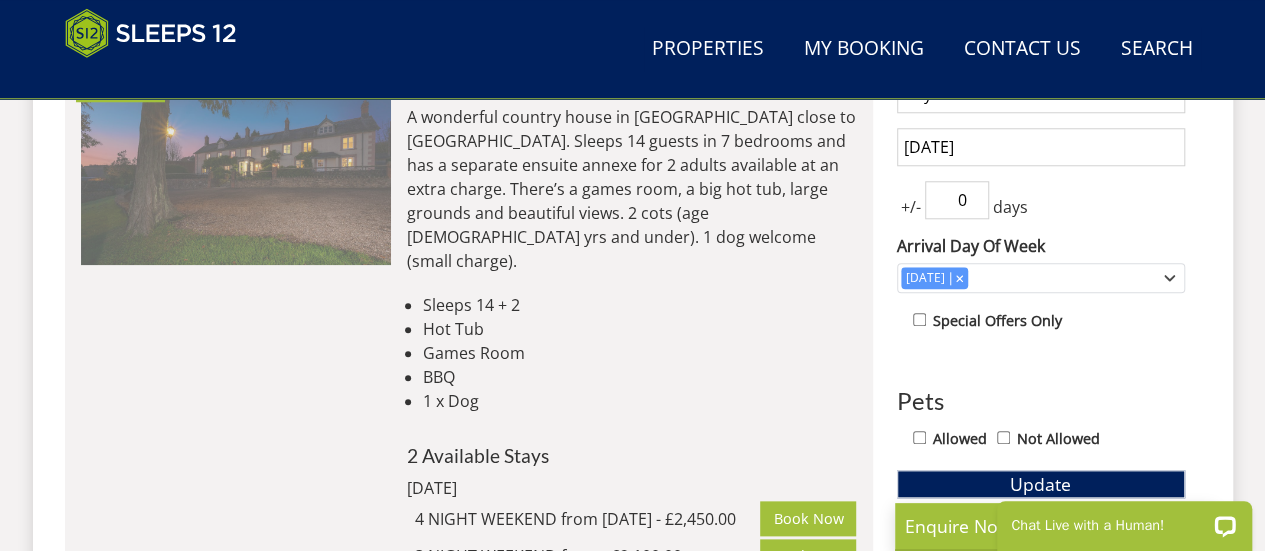 click at bounding box center [236, 164] 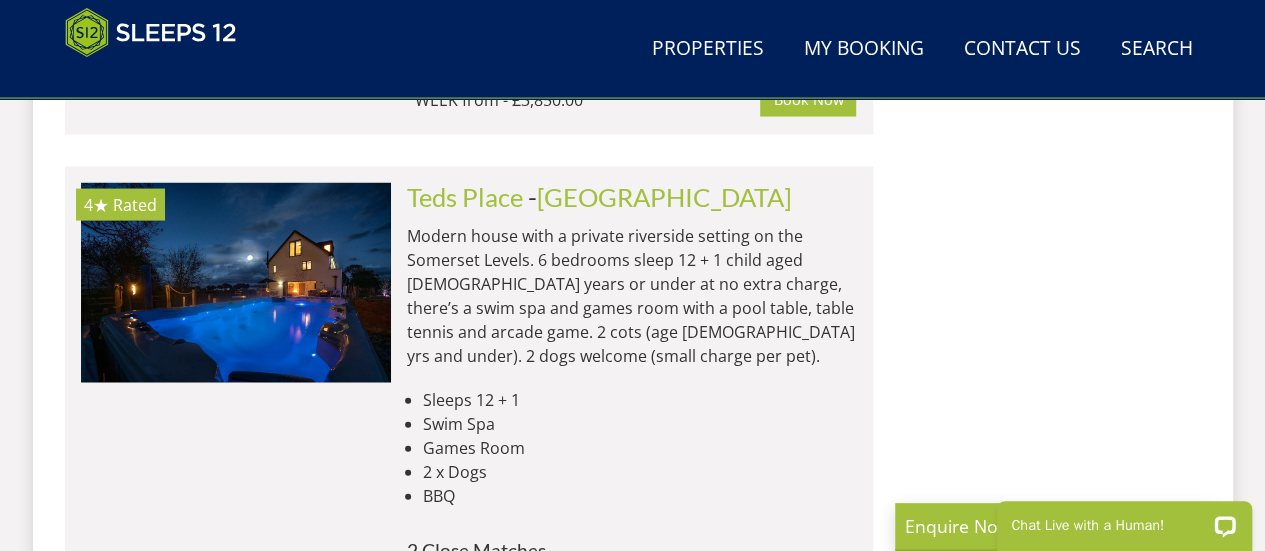 scroll, scrollTop: 2026, scrollLeft: 0, axis: vertical 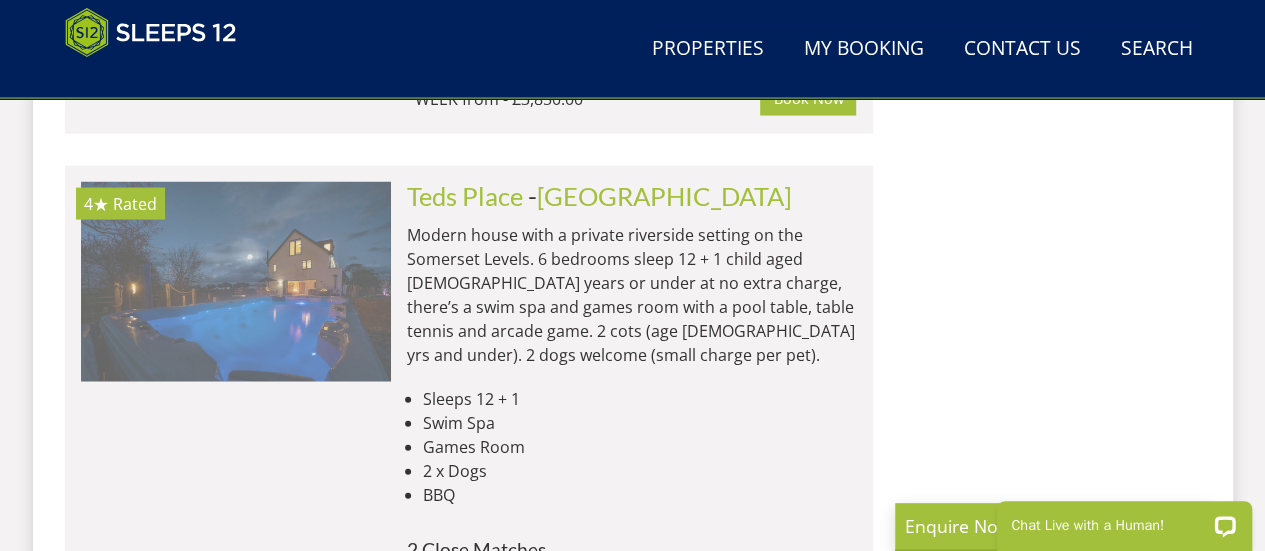click at bounding box center (236, 282) 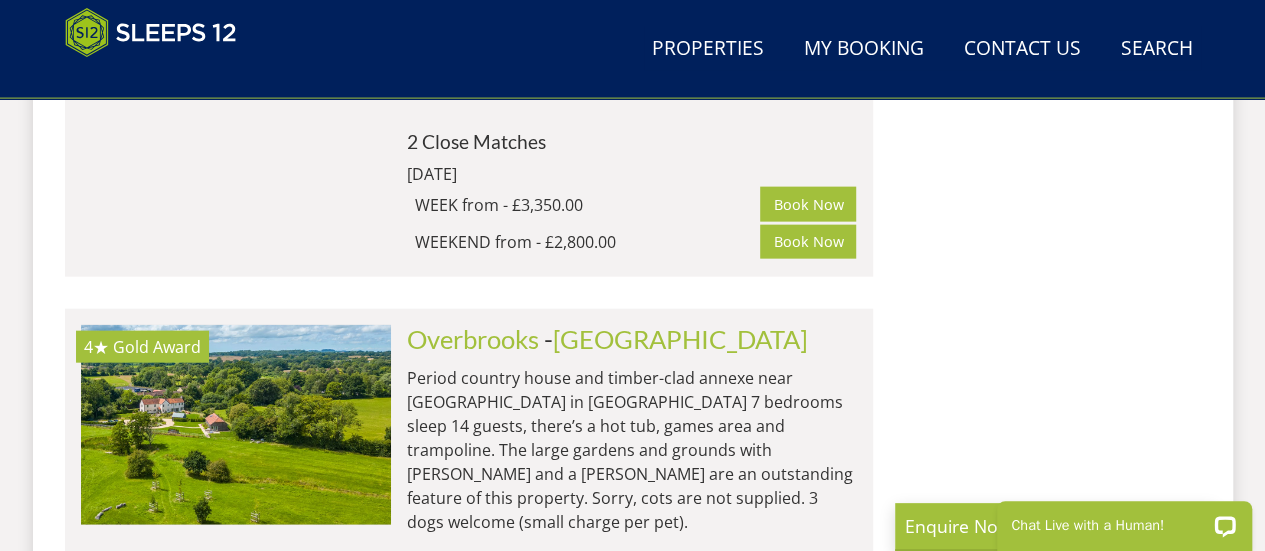 scroll, scrollTop: 5956, scrollLeft: 0, axis: vertical 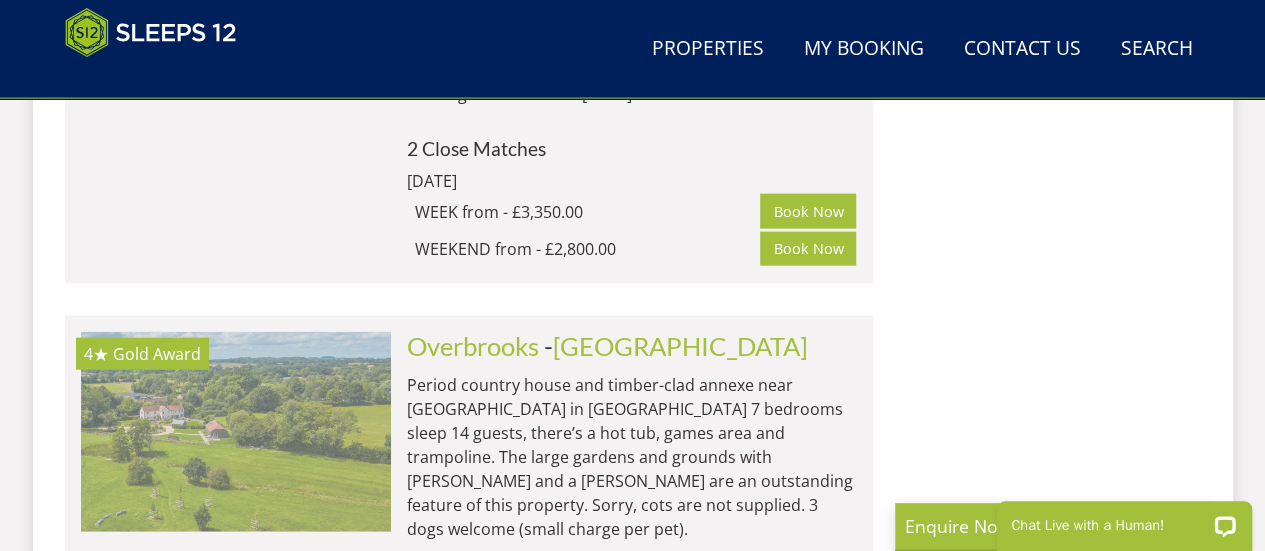 click at bounding box center (236, 432) 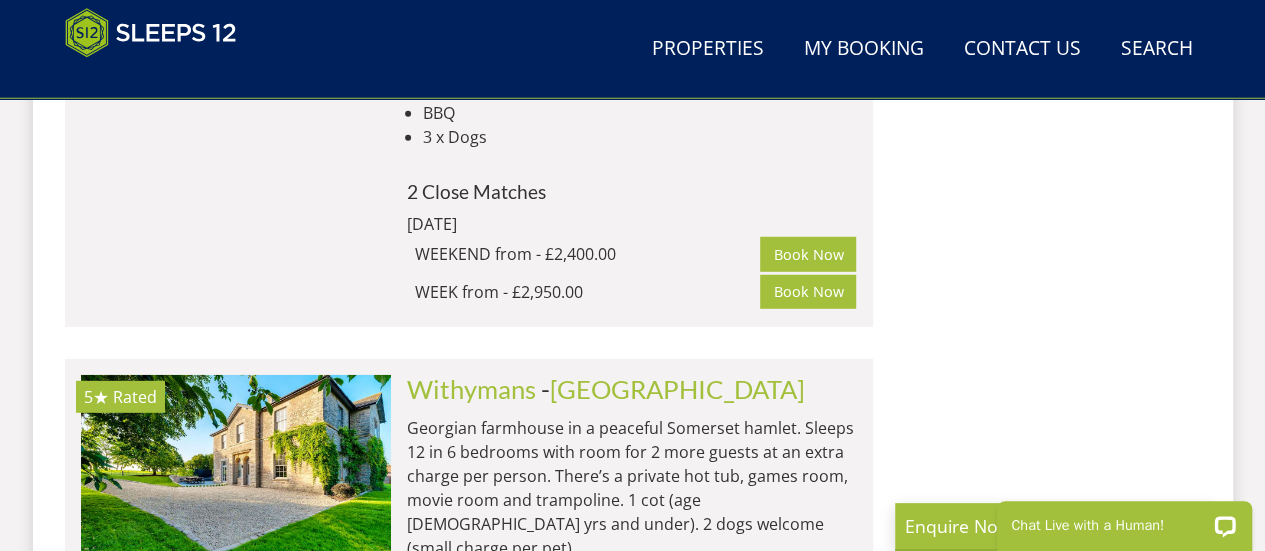 scroll, scrollTop: 6493, scrollLeft: 0, axis: vertical 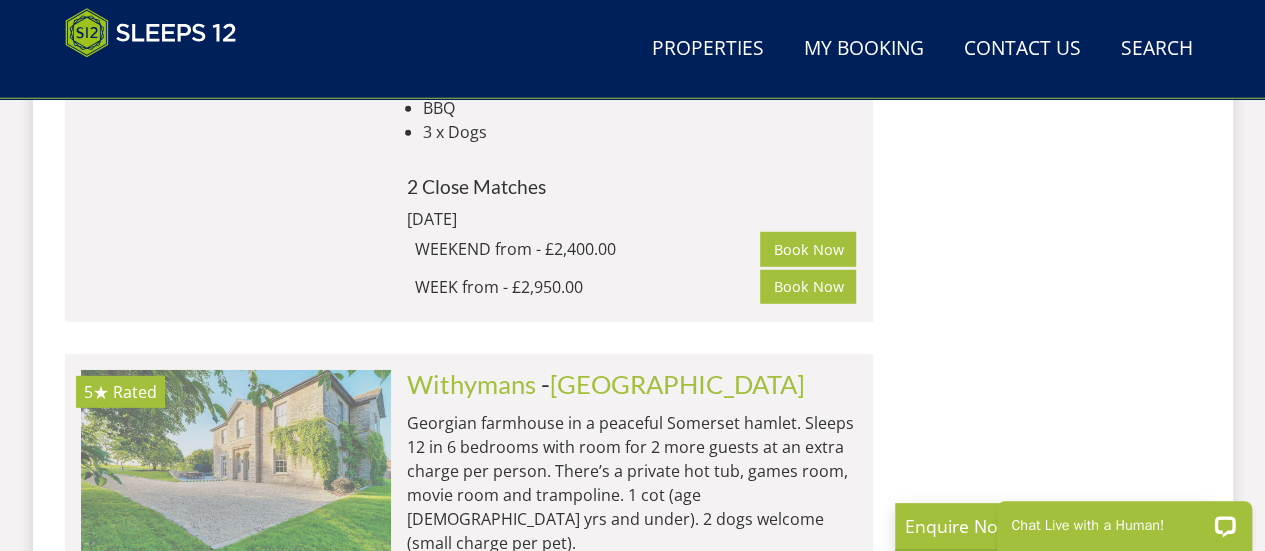 click at bounding box center (236, 470) 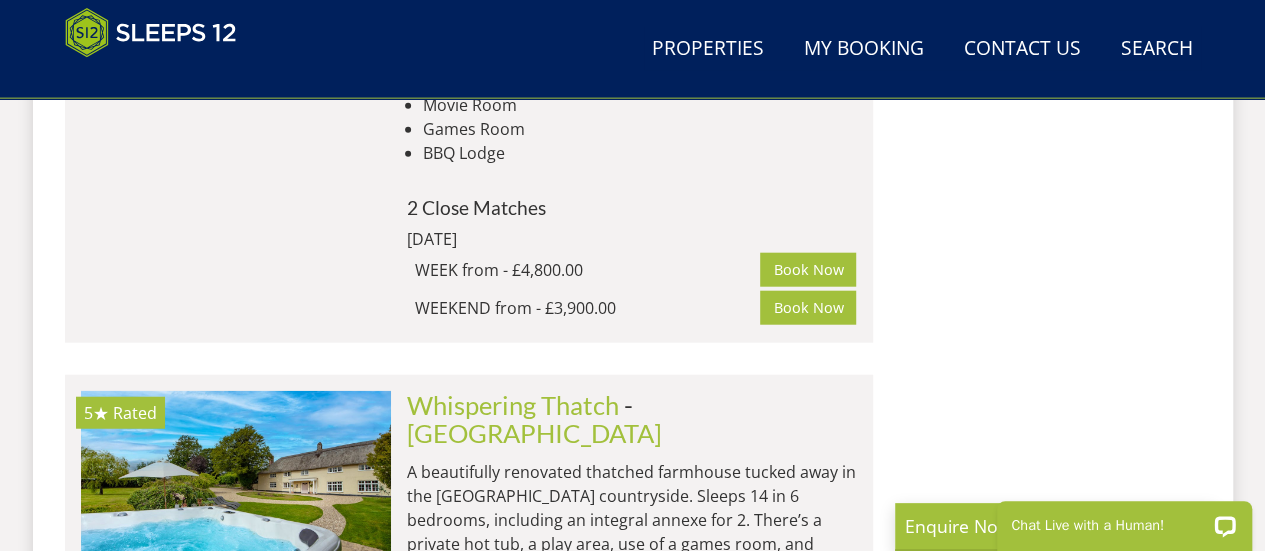 scroll, scrollTop: 9833, scrollLeft: 0, axis: vertical 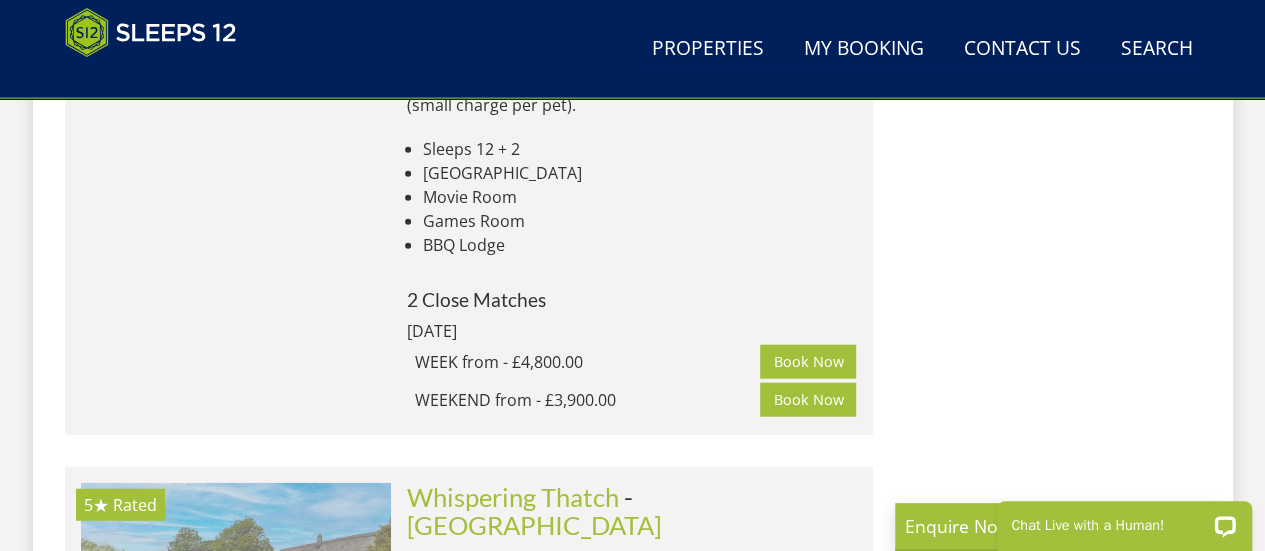 click at bounding box center (236, 583) 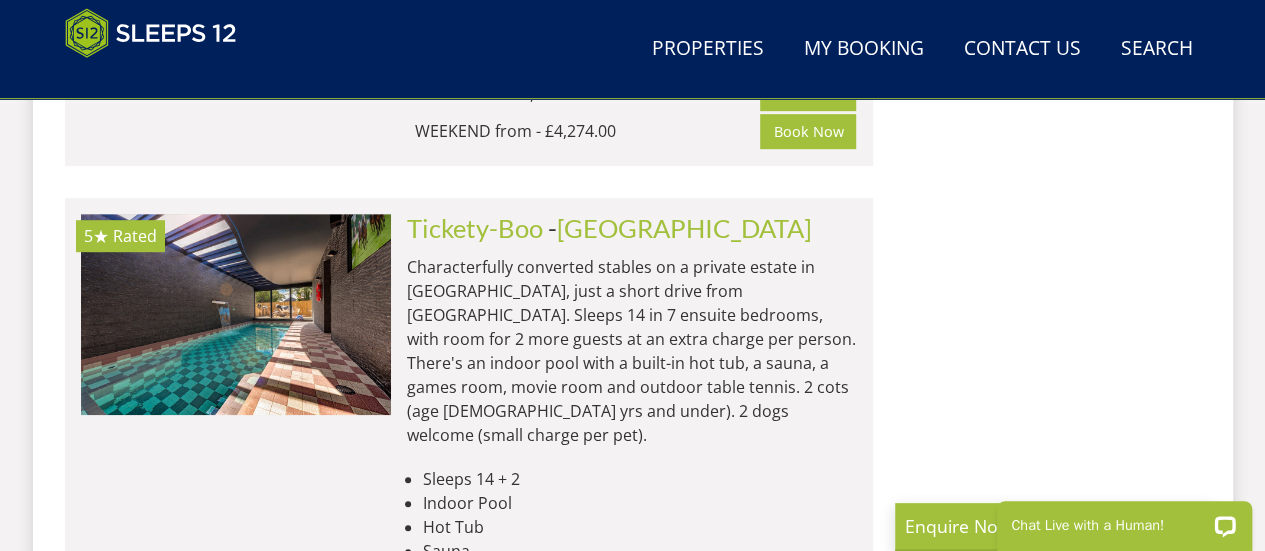 scroll, scrollTop: 11882, scrollLeft: 0, axis: vertical 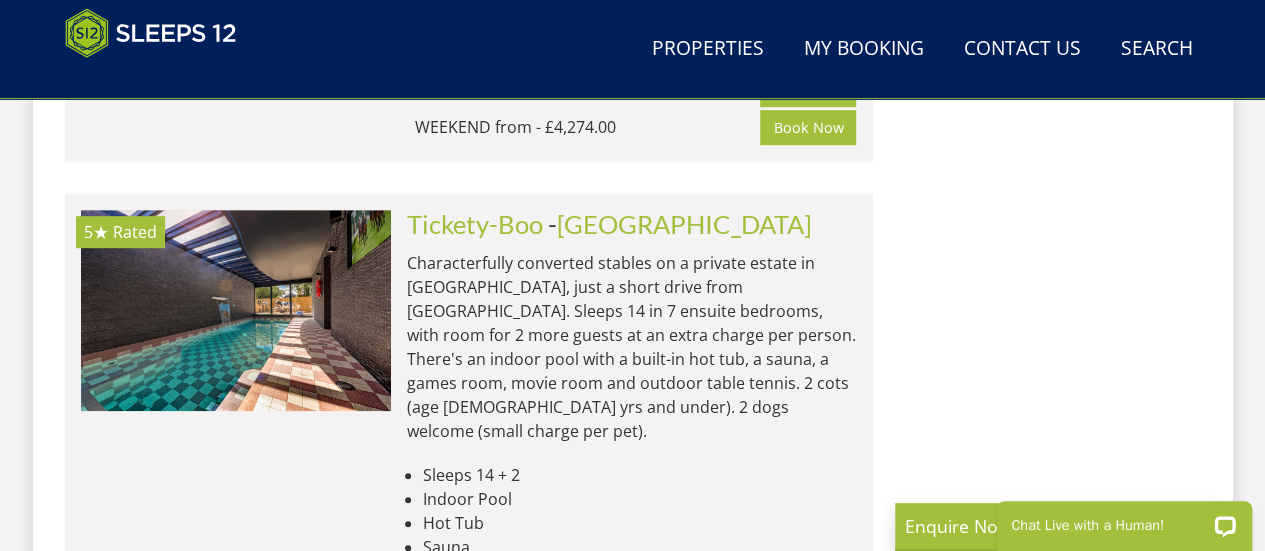 click on "Load More" at bounding box center (469, 812) 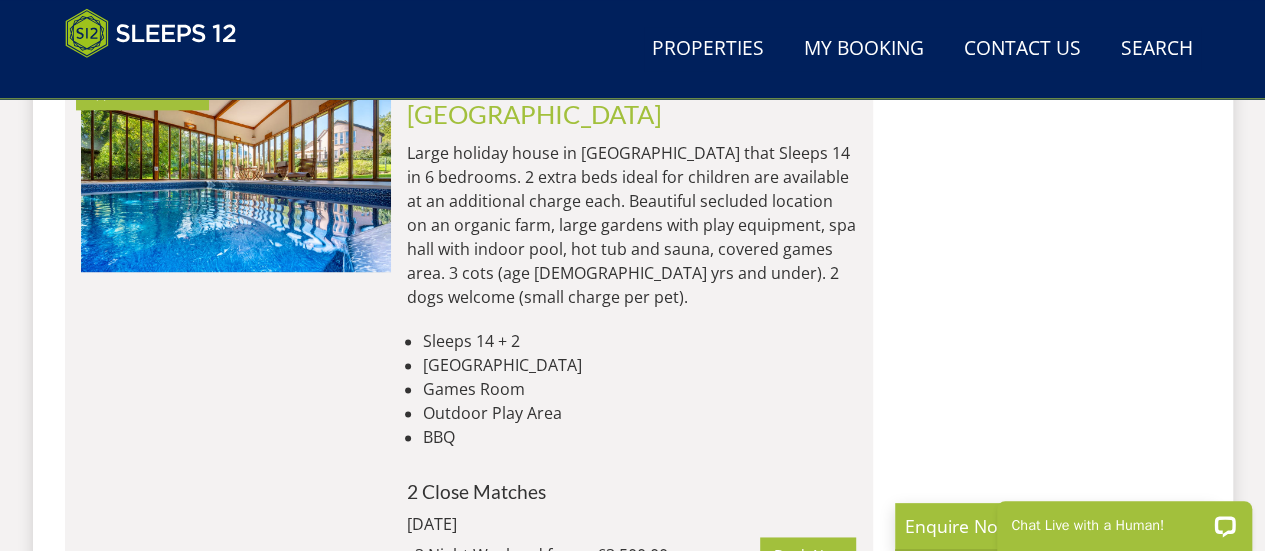 scroll, scrollTop: 12613, scrollLeft: 0, axis: vertical 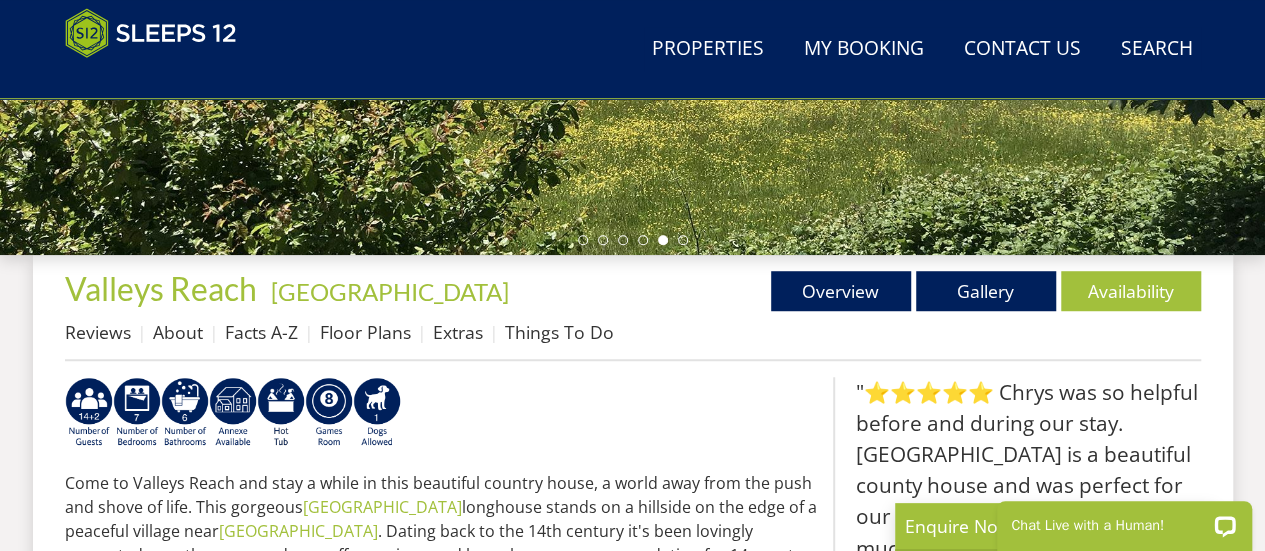 click on "Properties
Valleys Reach
-  Somerset
Overview
Gallery
Availability
Reviews
About
Facts A-Z
Floor Plans
Extras
Things To Do" at bounding box center [633, 316] 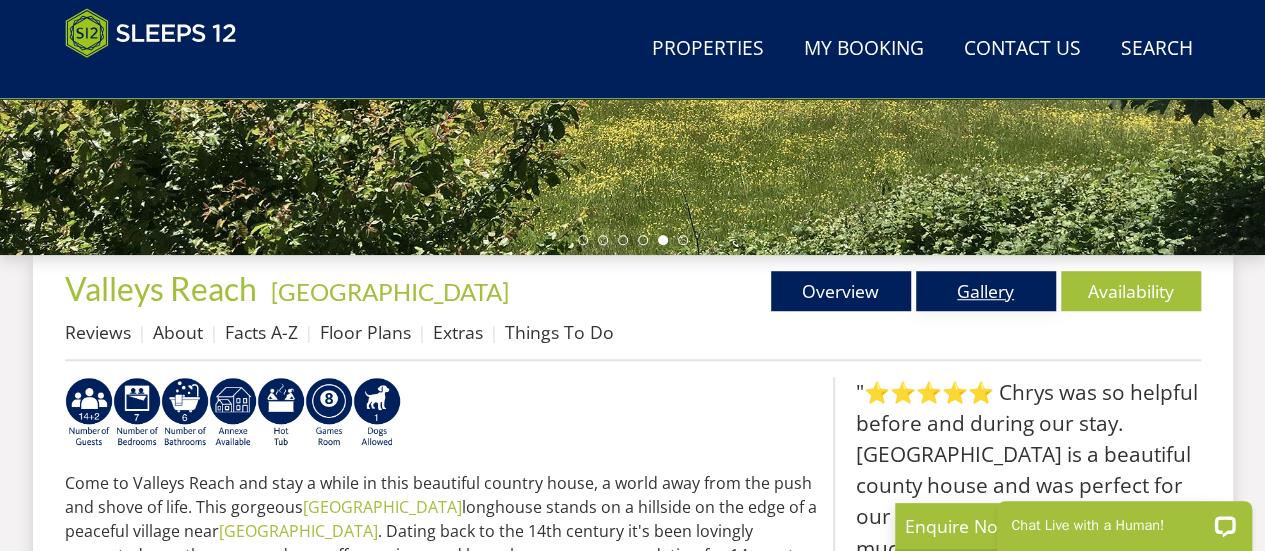 click on "Gallery" at bounding box center [986, 291] 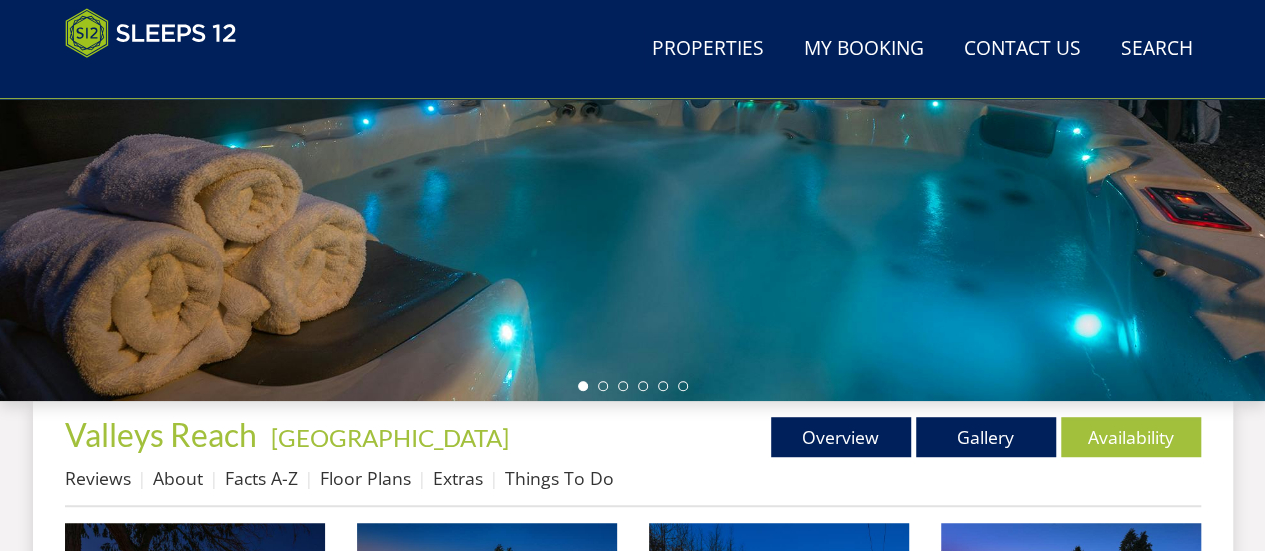 scroll, scrollTop: 910, scrollLeft: 0, axis: vertical 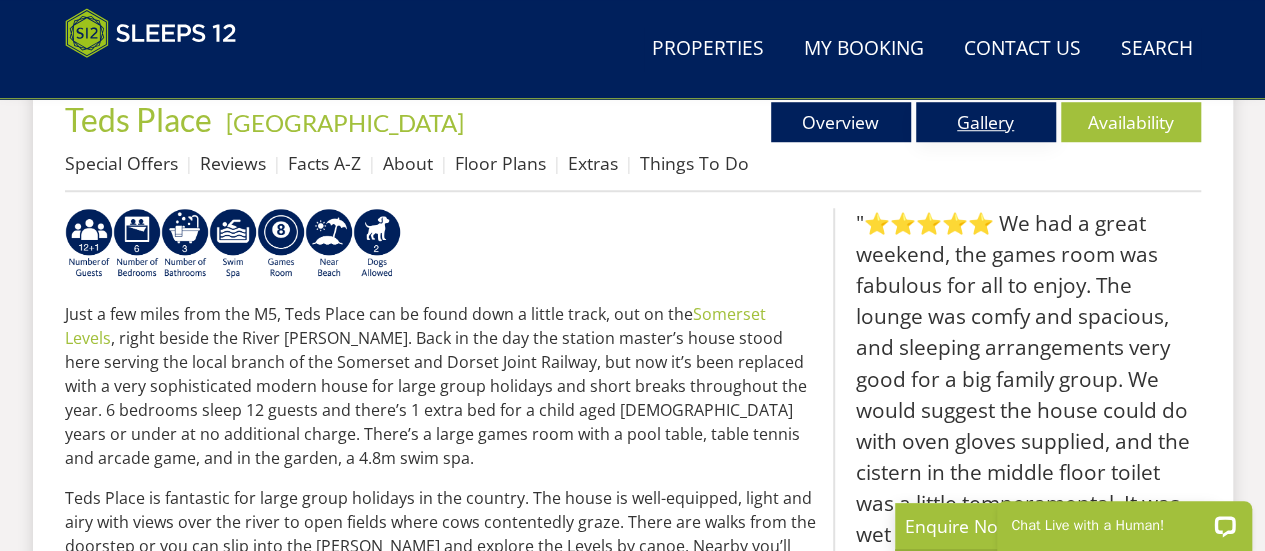 click on "Gallery" at bounding box center (986, 122) 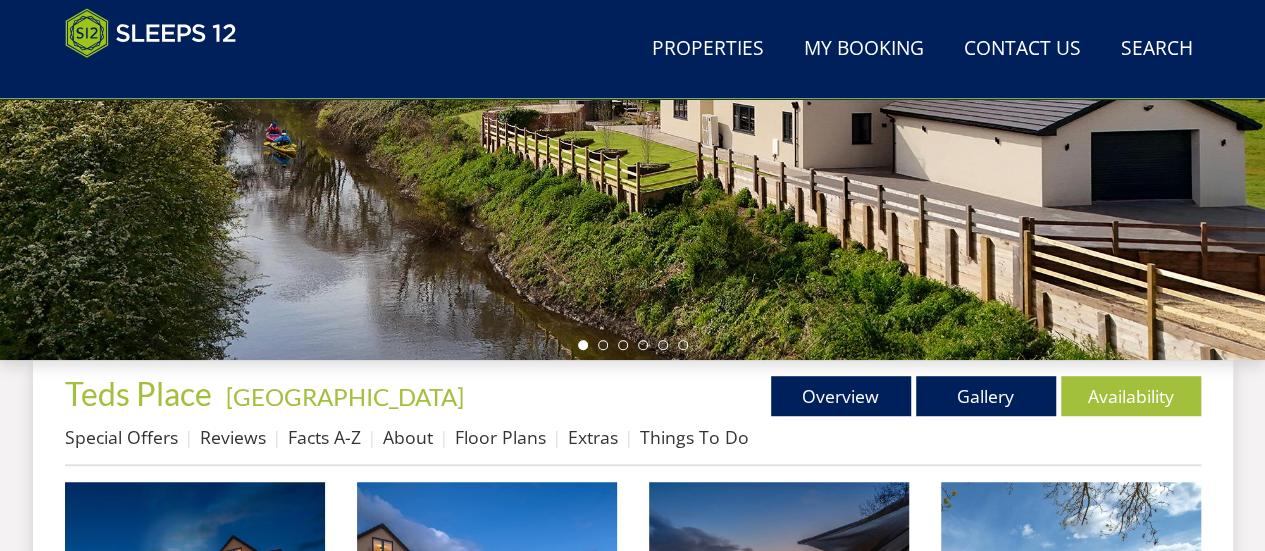 scroll, scrollTop: 288, scrollLeft: 0, axis: vertical 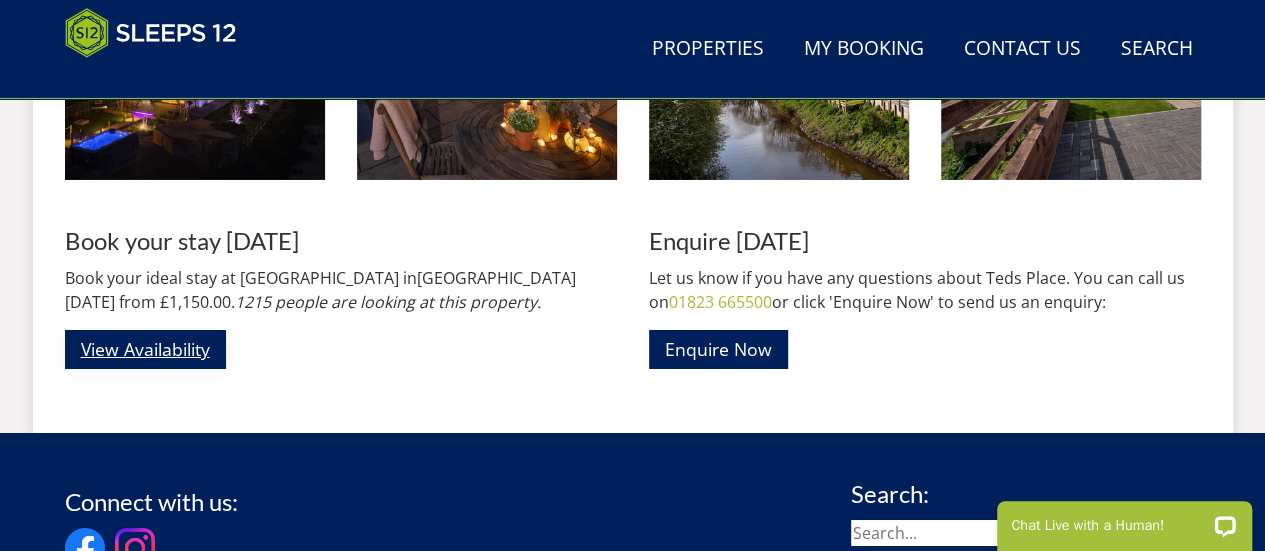 click on "View Availability" at bounding box center [145, 349] 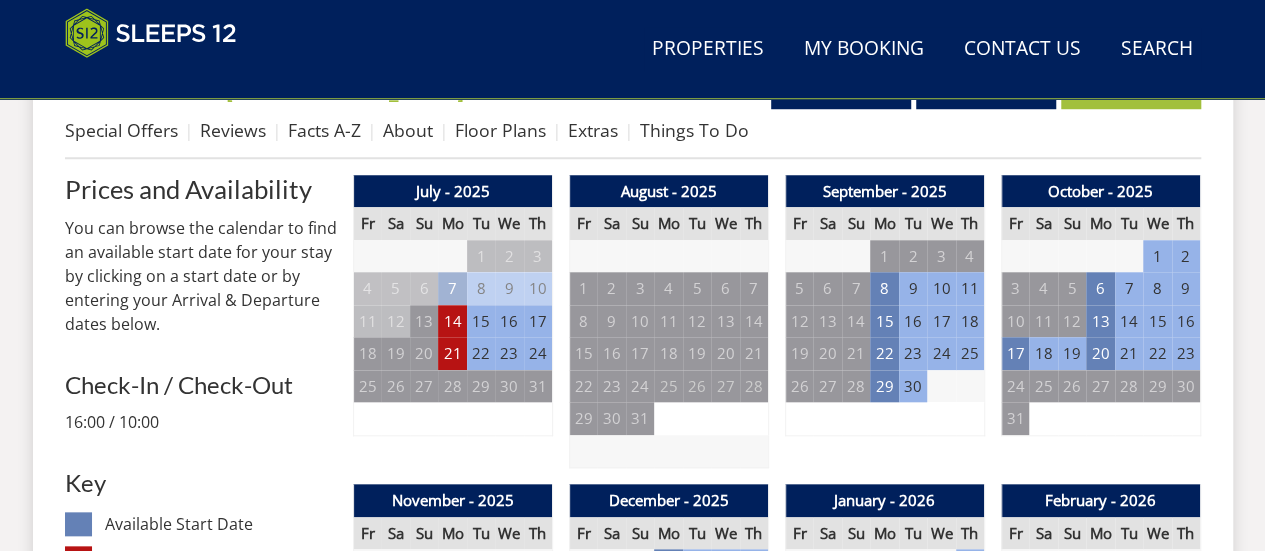 scroll, scrollTop: 796, scrollLeft: 0, axis: vertical 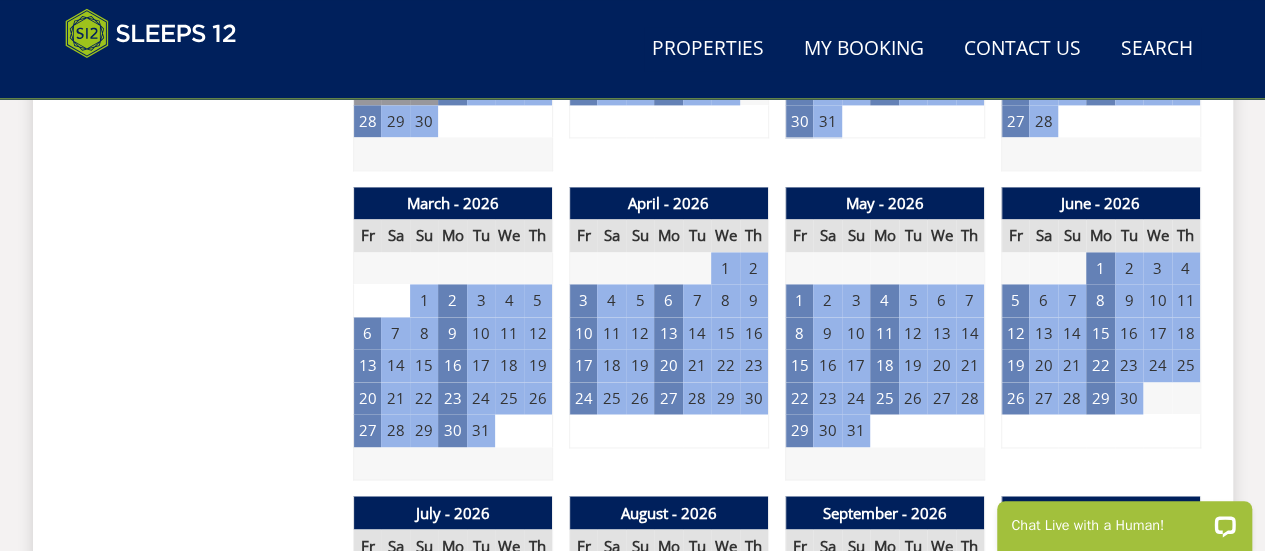 click on "23" at bounding box center (754, 365) 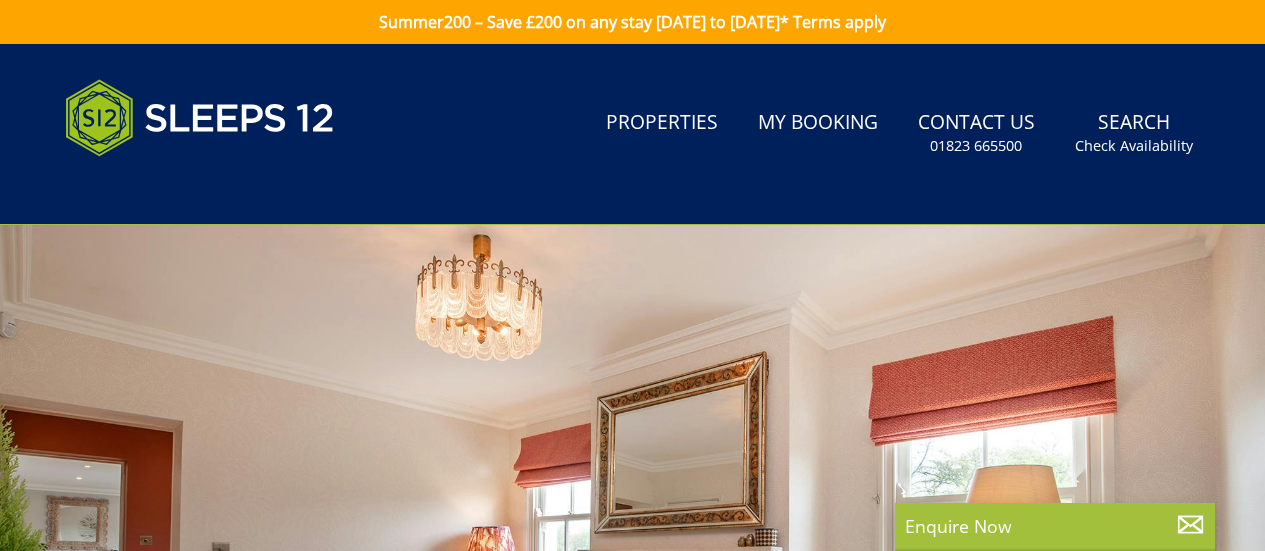 scroll, scrollTop: 0, scrollLeft: 0, axis: both 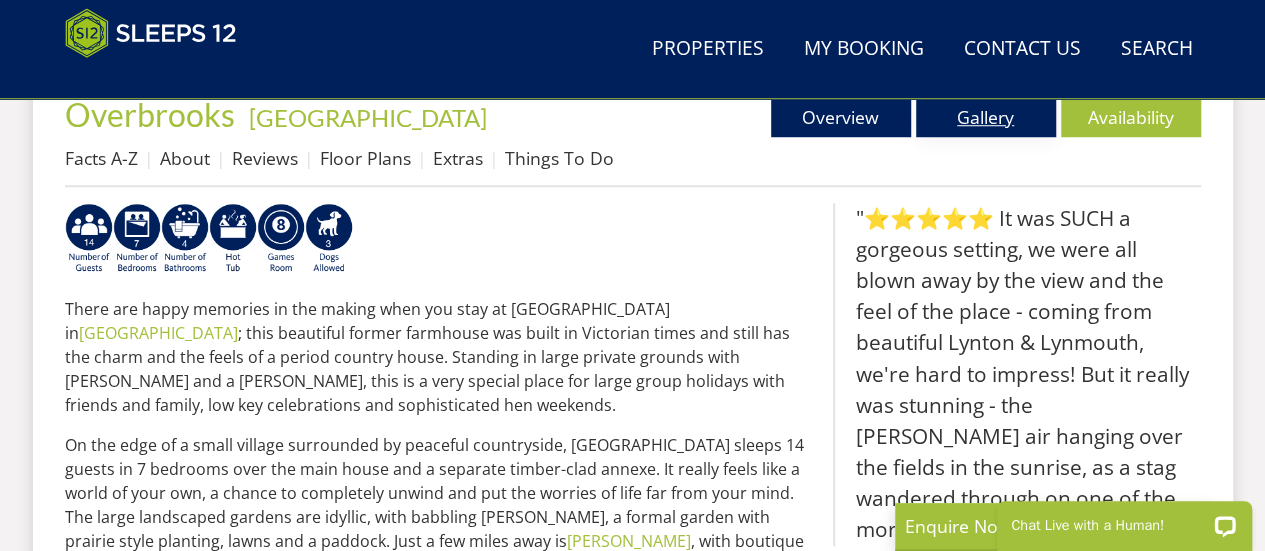click on "Gallery" at bounding box center (986, 117) 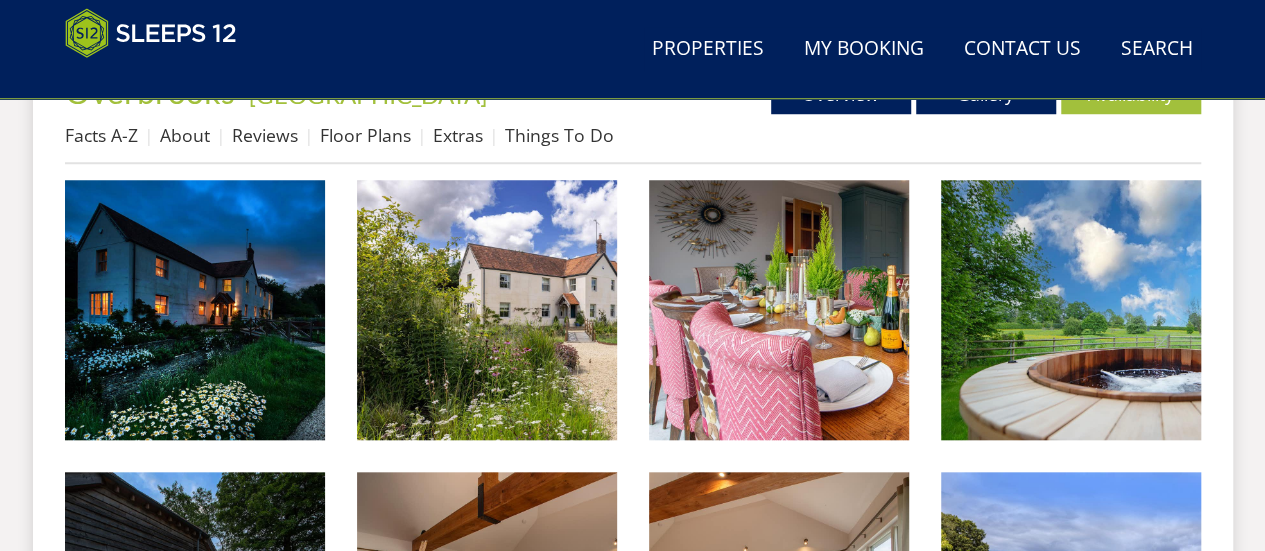 scroll, scrollTop: 800, scrollLeft: 0, axis: vertical 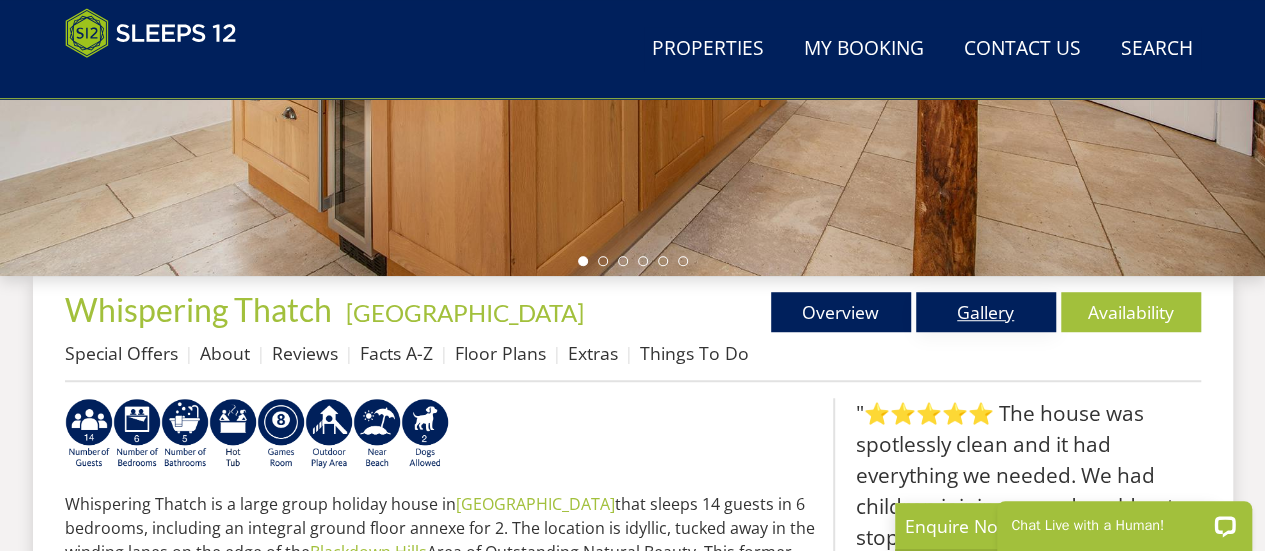 click on "Gallery" at bounding box center [986, 312] 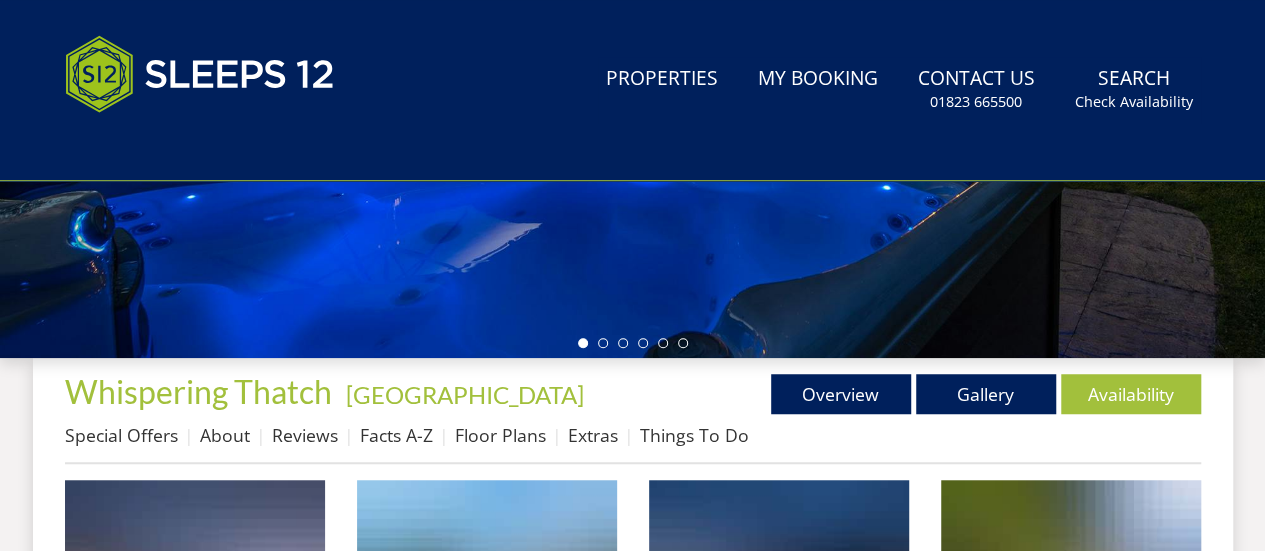 scroll, scrollTop: 0, scrollLeft: 0, axis: both 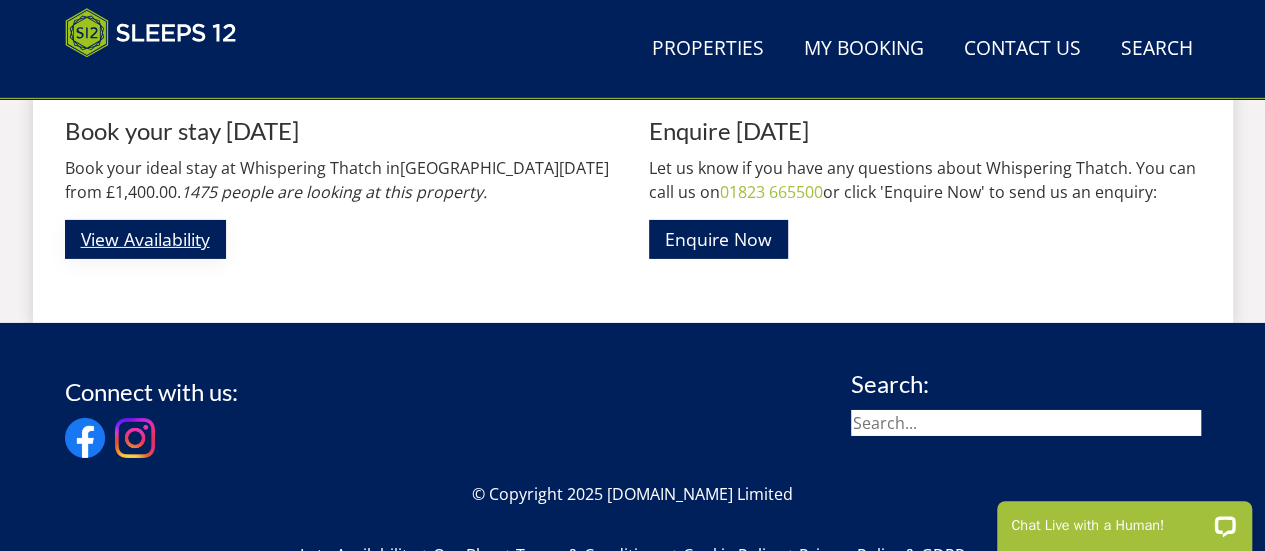 click on "View Availability" at bounding box center (145, 239) 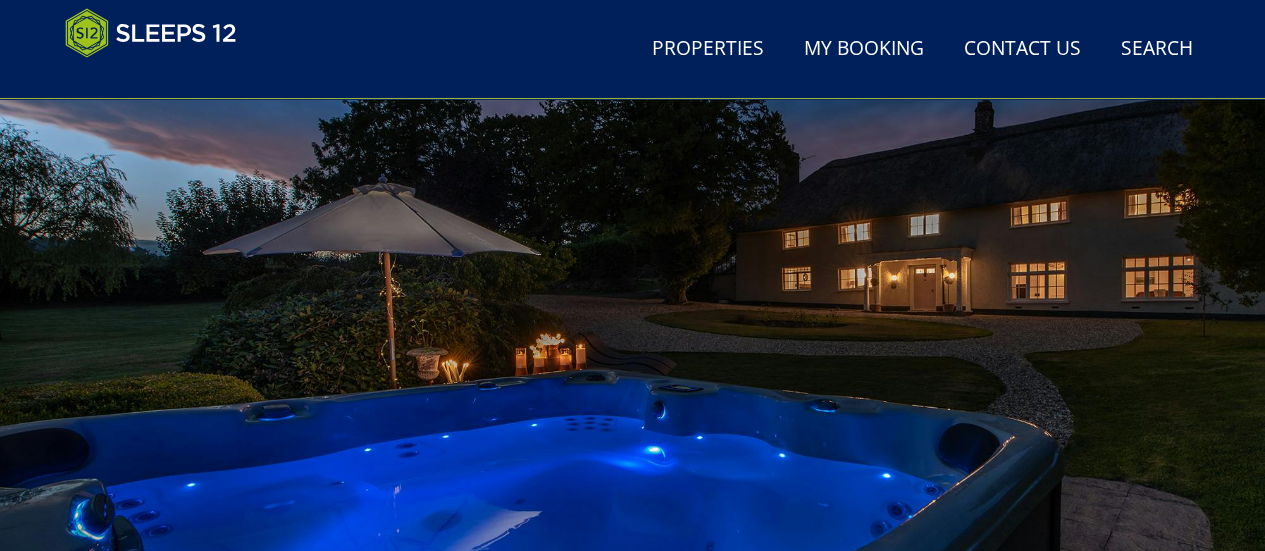 scroll, scrollTop: 202, scrollLeft: 0, axis: vertical 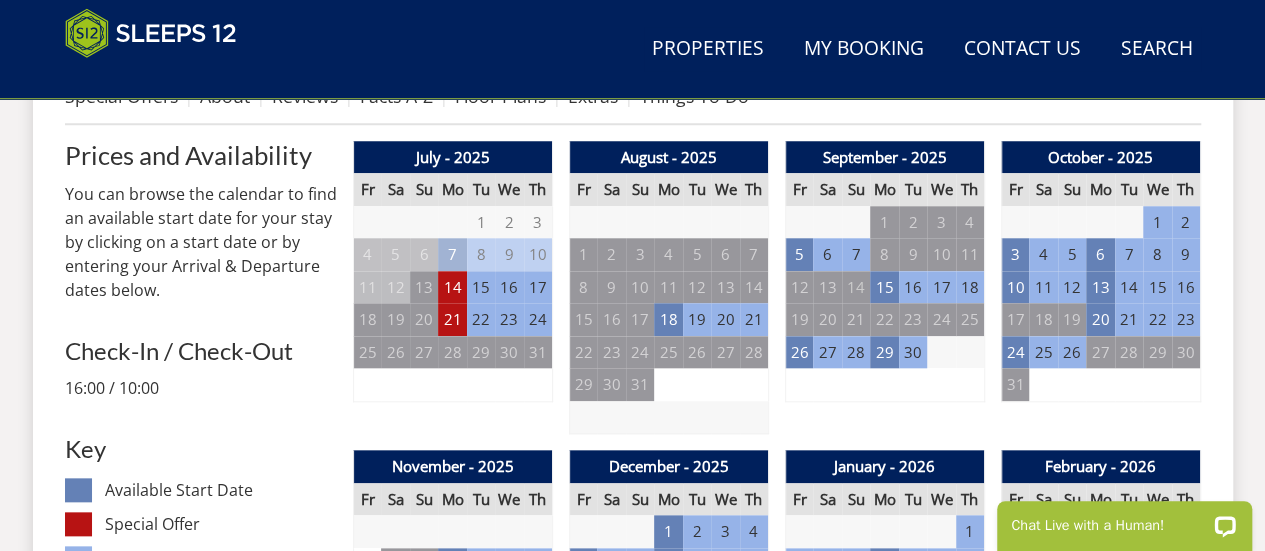 click on "16:00 / 10:00" at bounding box center [201, 388] 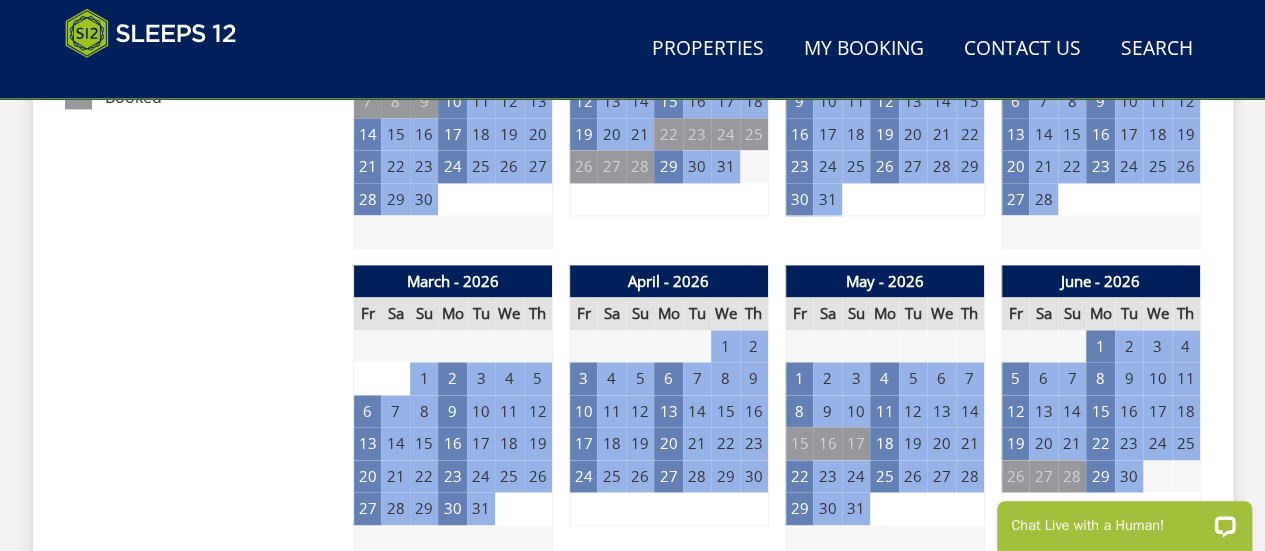 scroll, scrollTop: 1320, scrollLeft: 0, axis: vertical 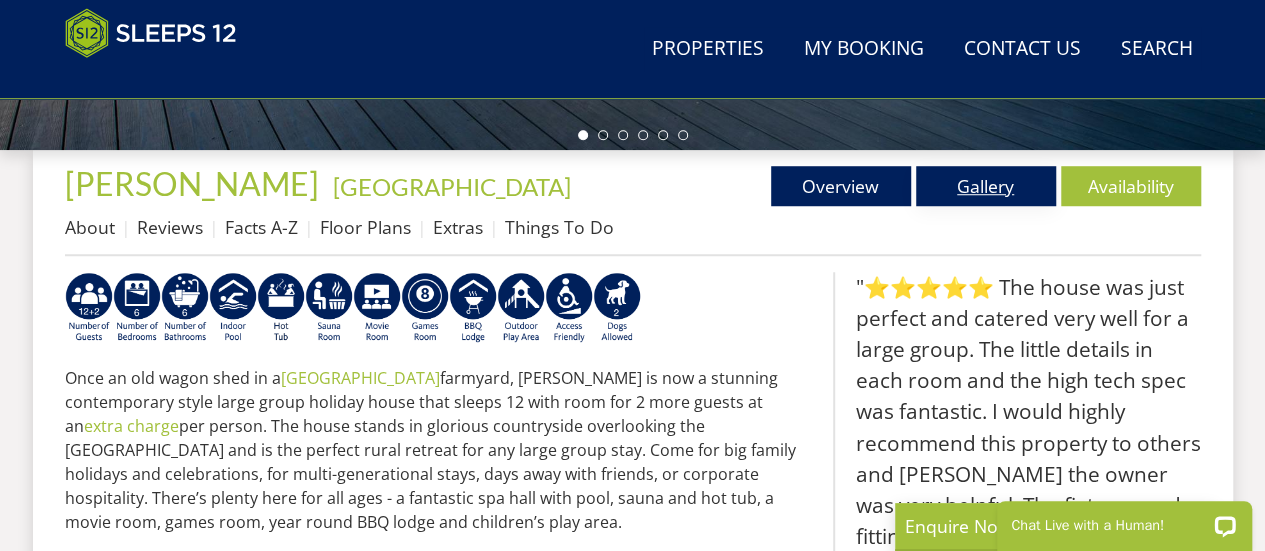 click on "Gallery" at bounding box center (986, 186) 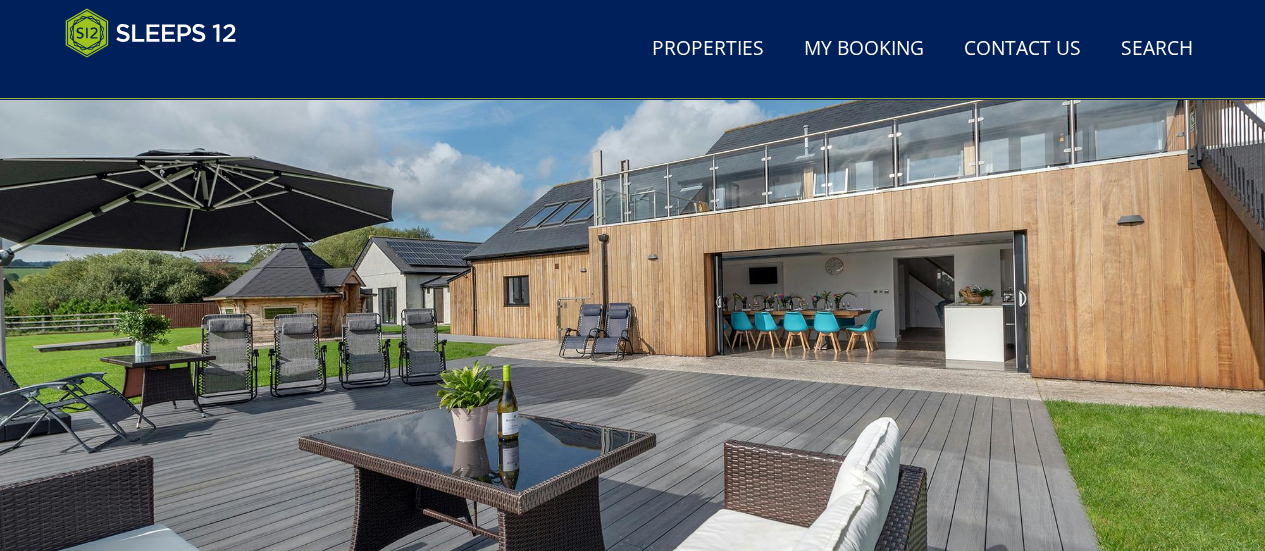 scroll, scrollTop: 191, scrollLeft: 0, axis: vertical 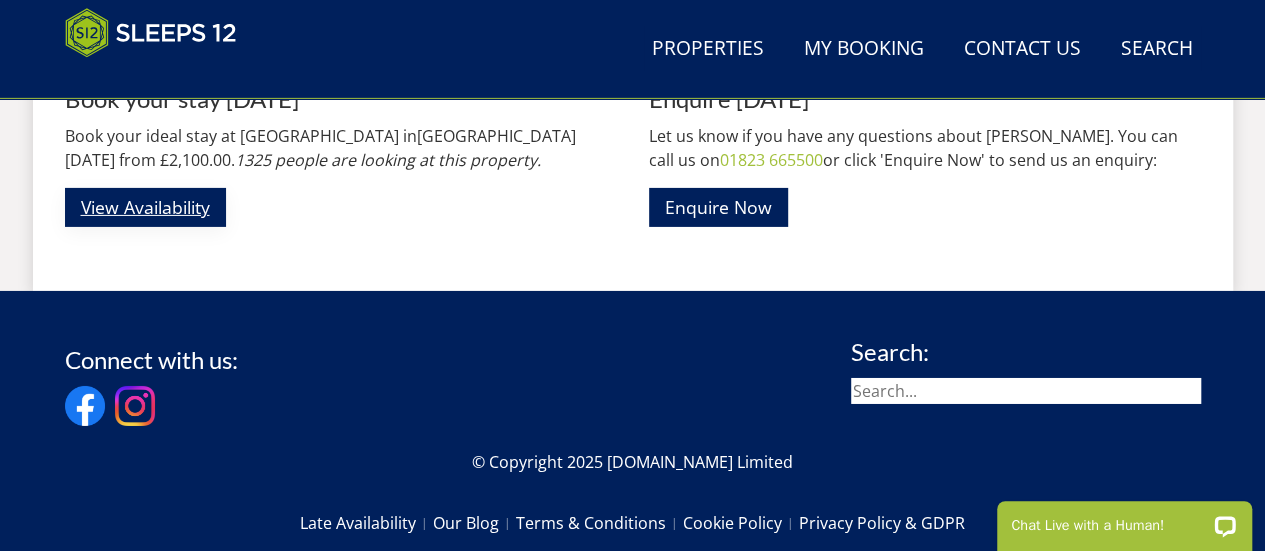 click on "View Availability" at bounding box center (145, 207) 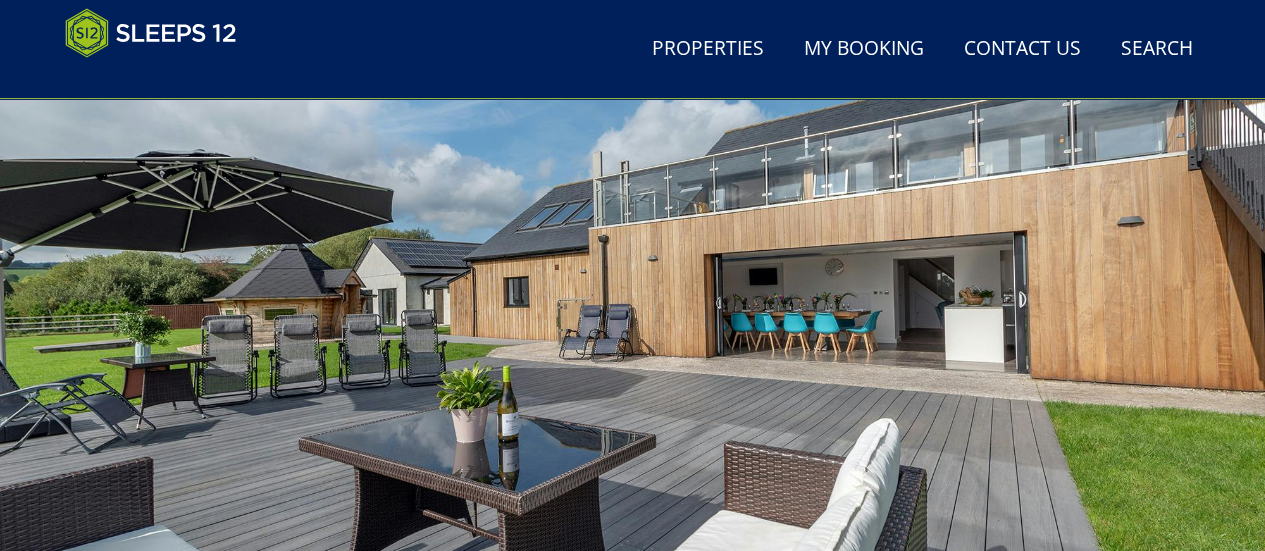 scroll, scrollTop: 174, scrollLeft: 0, axis: vertical 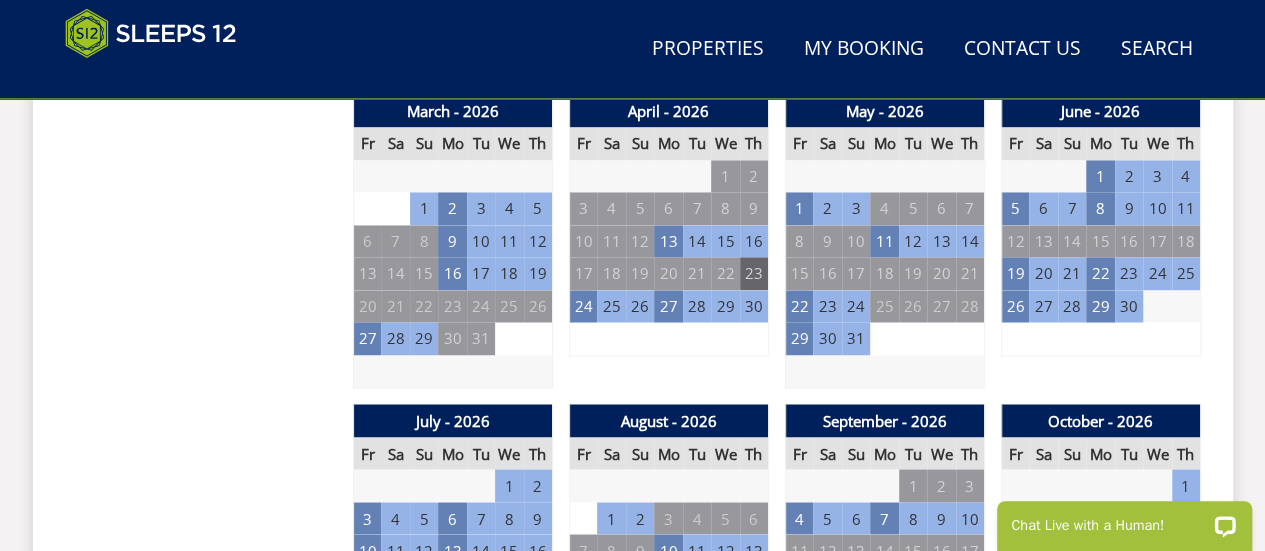 click on "23" at bounding box center [754, 273] 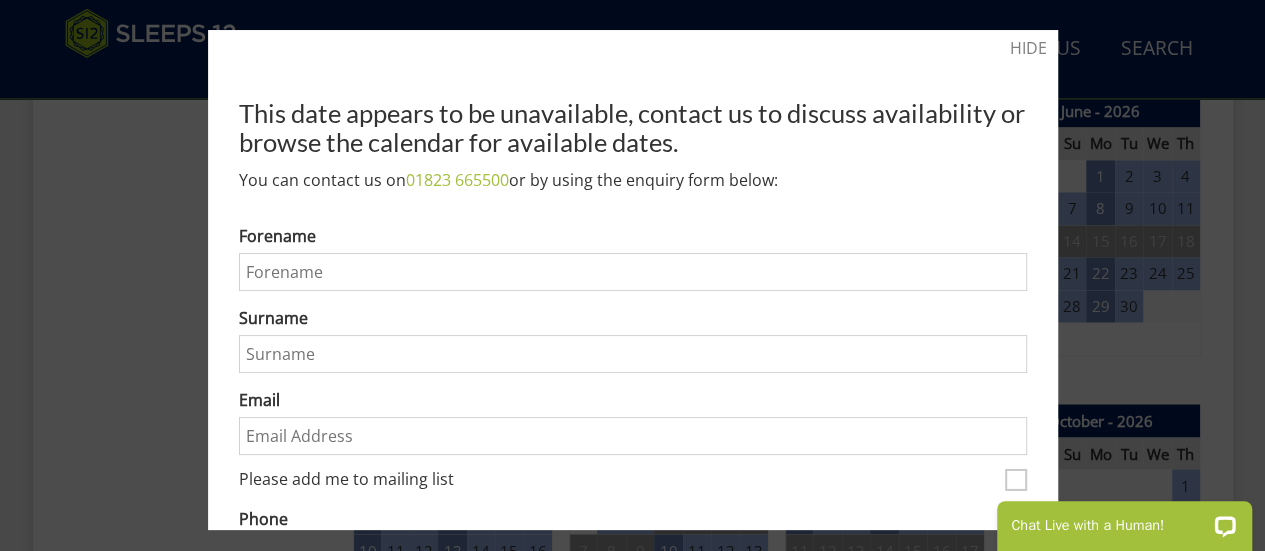 click at bounding box center [632, 275] 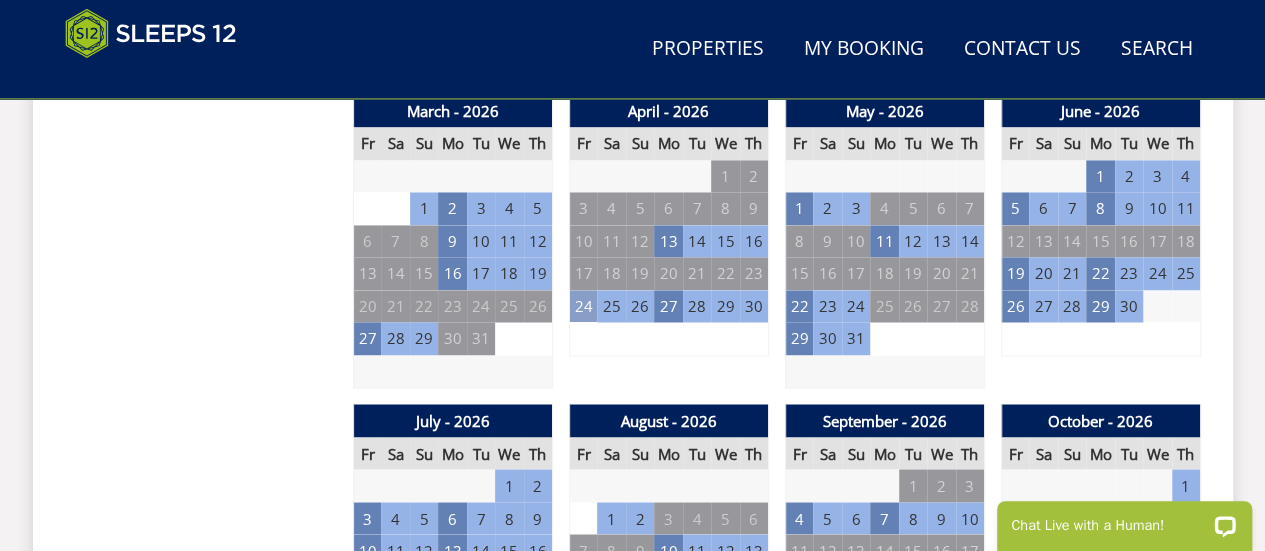 click on "24" at bounding box center (583, 306) 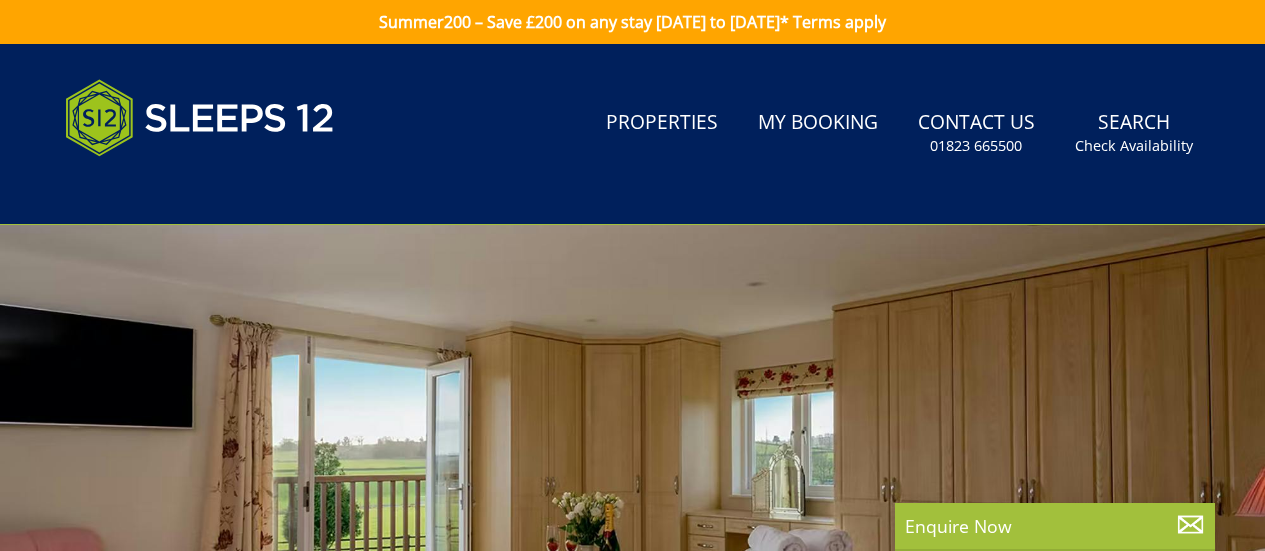 scroll, scrollTop: 0, scrollLeft: 0, axis: both 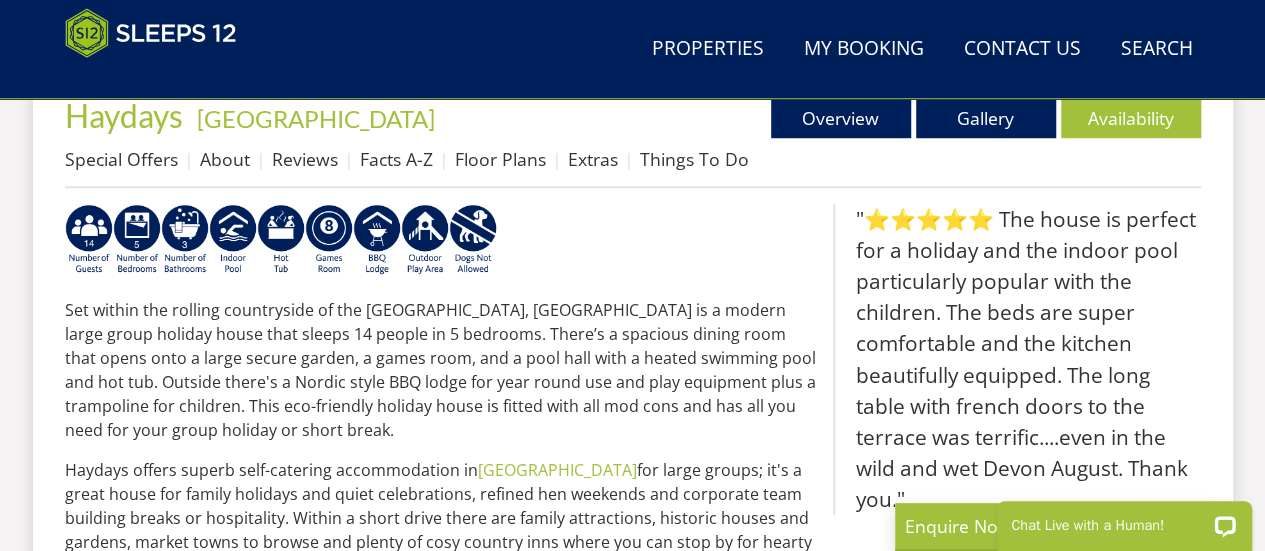 click on "Search
Menu
Properties
My Booking
Contact Us  [PHONE_NUMBER]
Search  Check Availability" at bounding box center [632, 49] 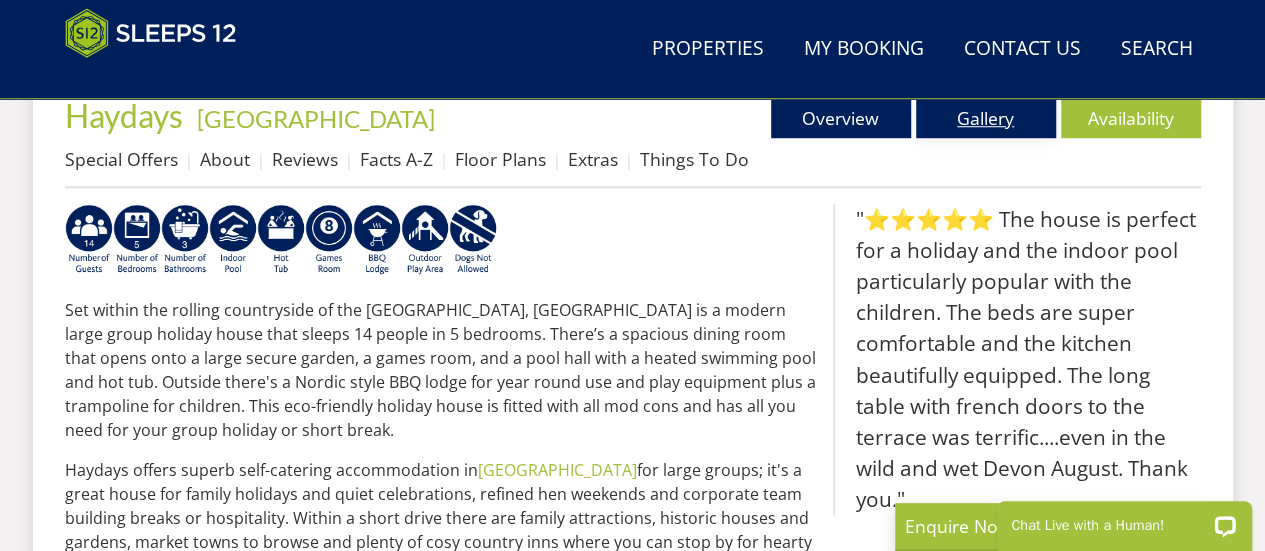 click on "Gallery" at bounding box center (986, 118) 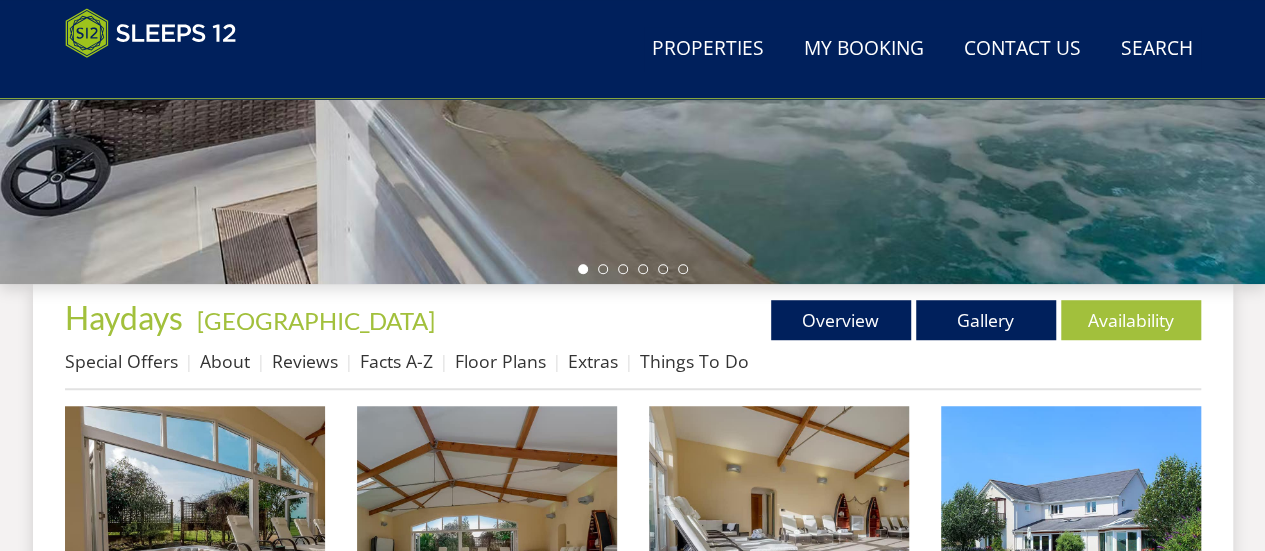 scroll, scrollTop: 683, scrollLeft: 0, axis: vertical 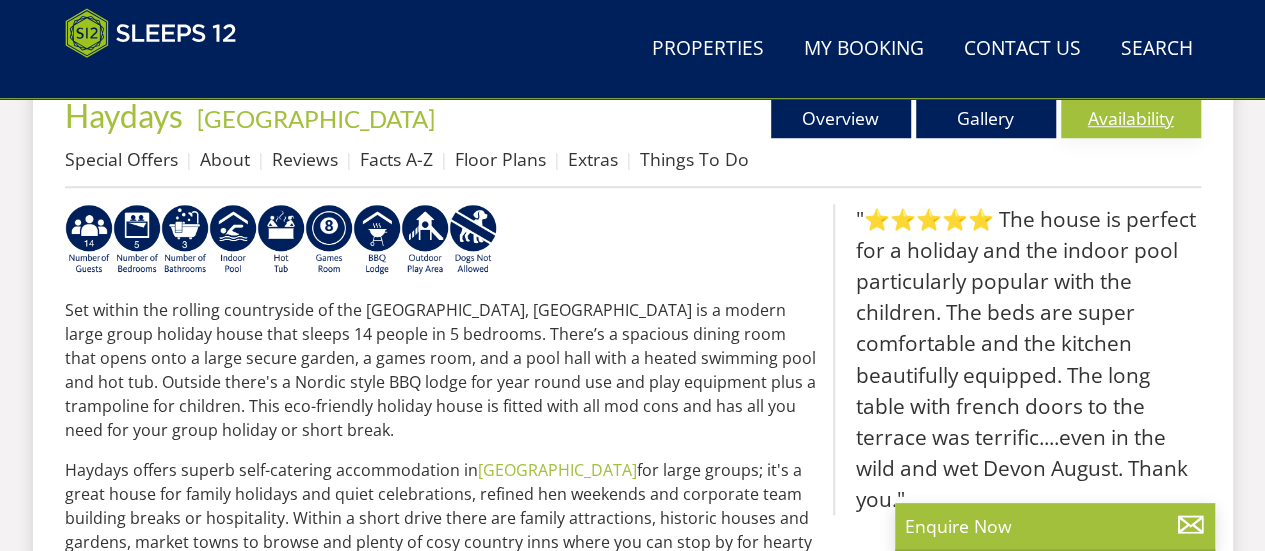 click on "Availability" at bounding box center [1131, 118] 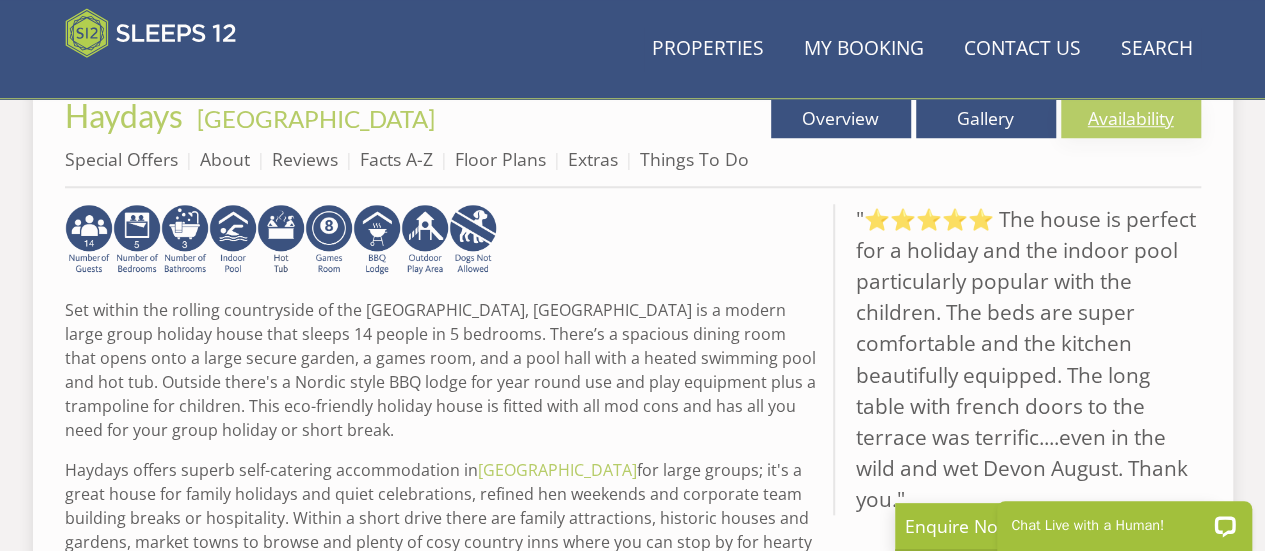 scroll, scrollTop: 0, scrollLeft: 0, axis: both 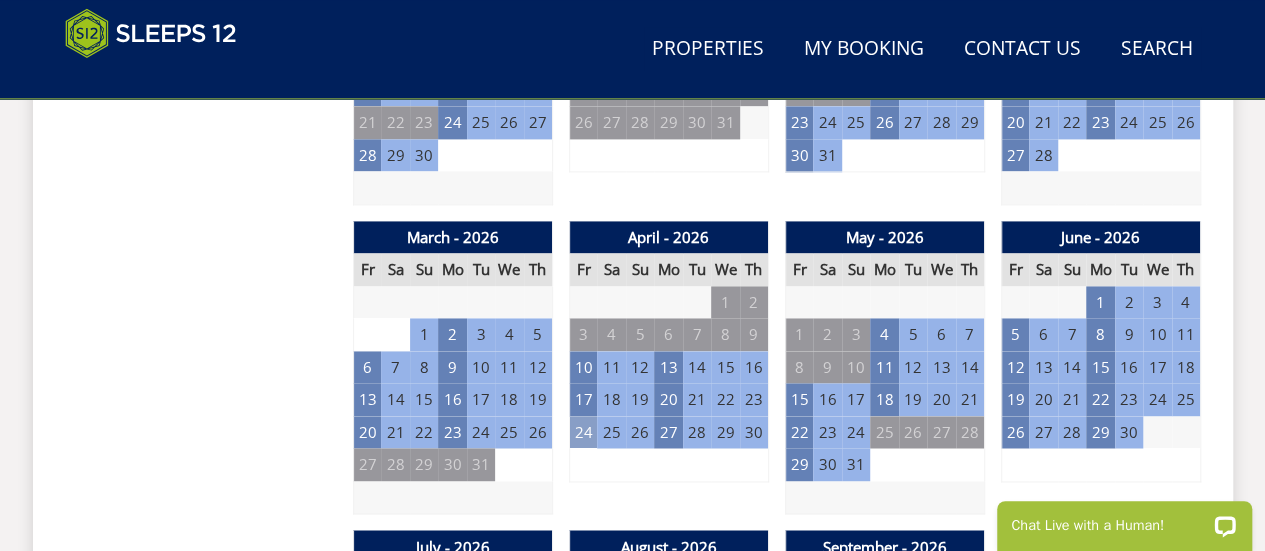 click on "24" at bounding box center [583, 432] 